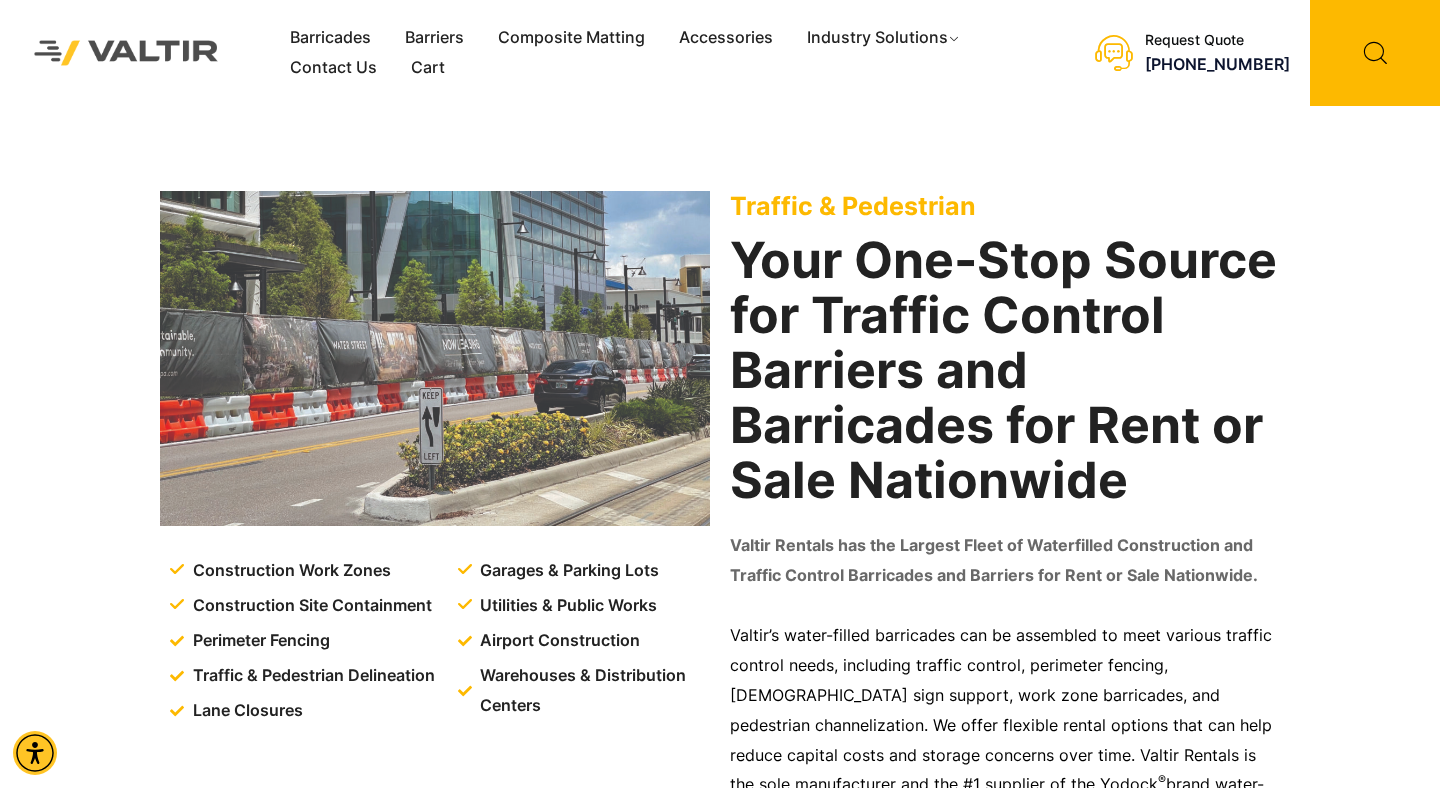select on "**" 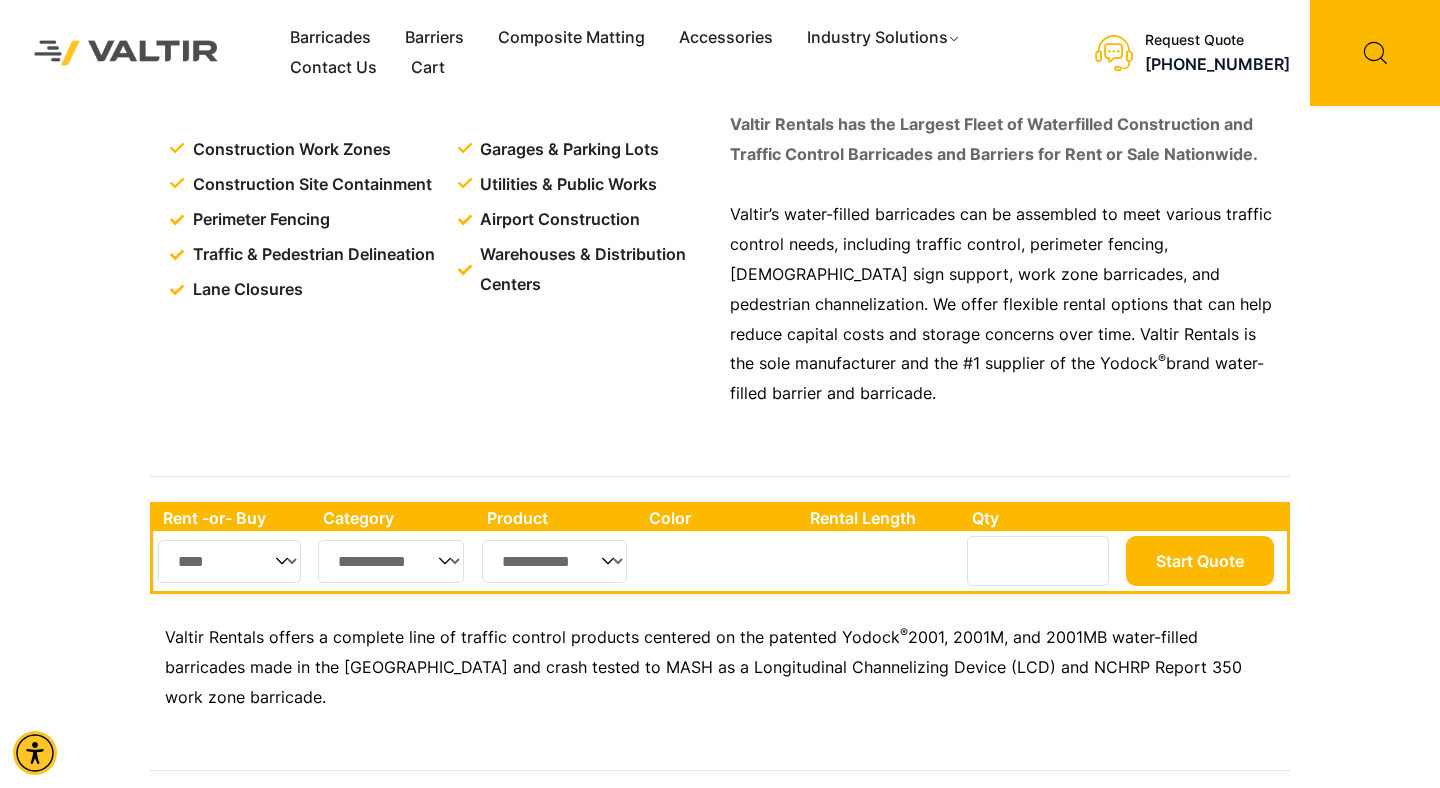 scroll, scrollTop: 0, scrollLeft: 0, axis: both 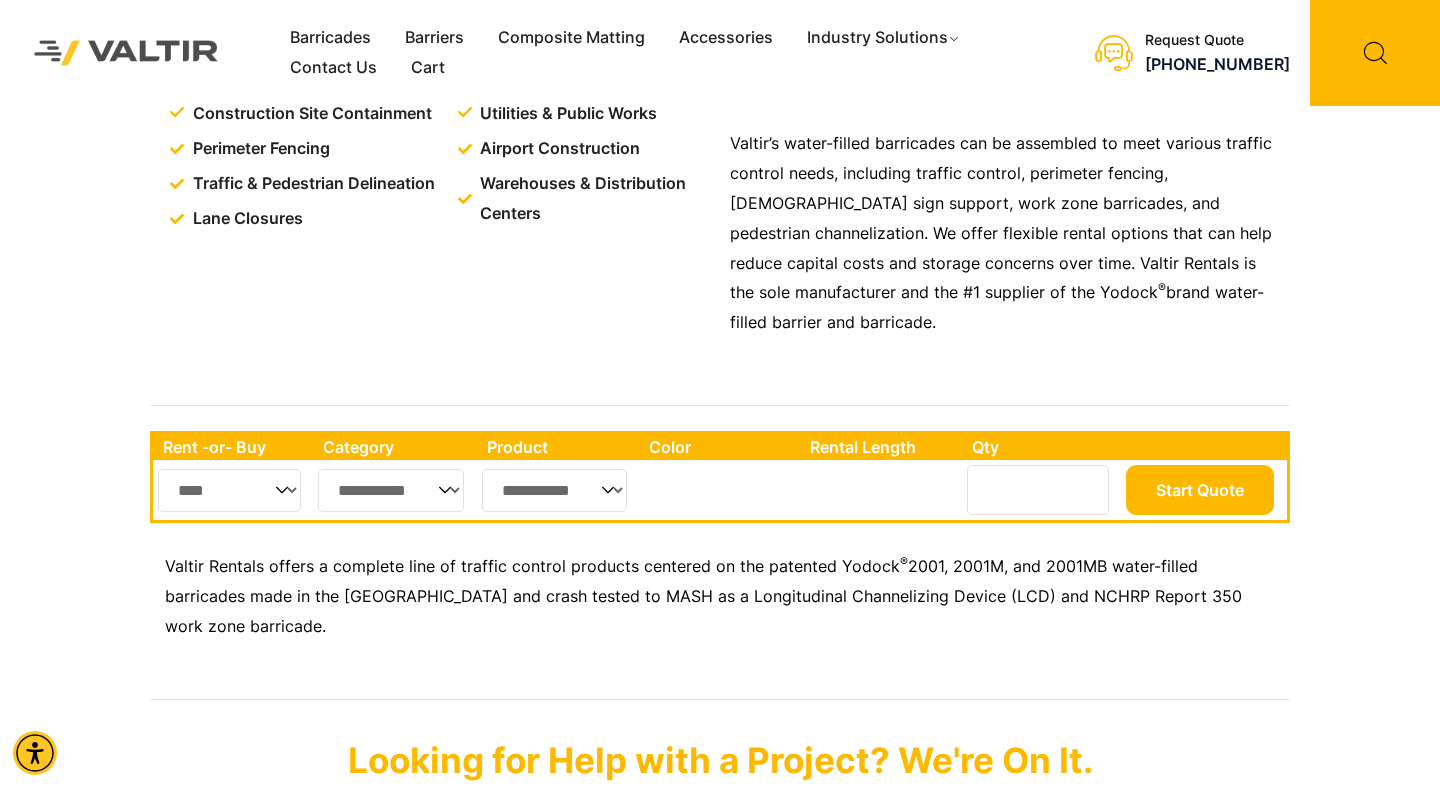 click on "**********" at bounding box center (391, 490) 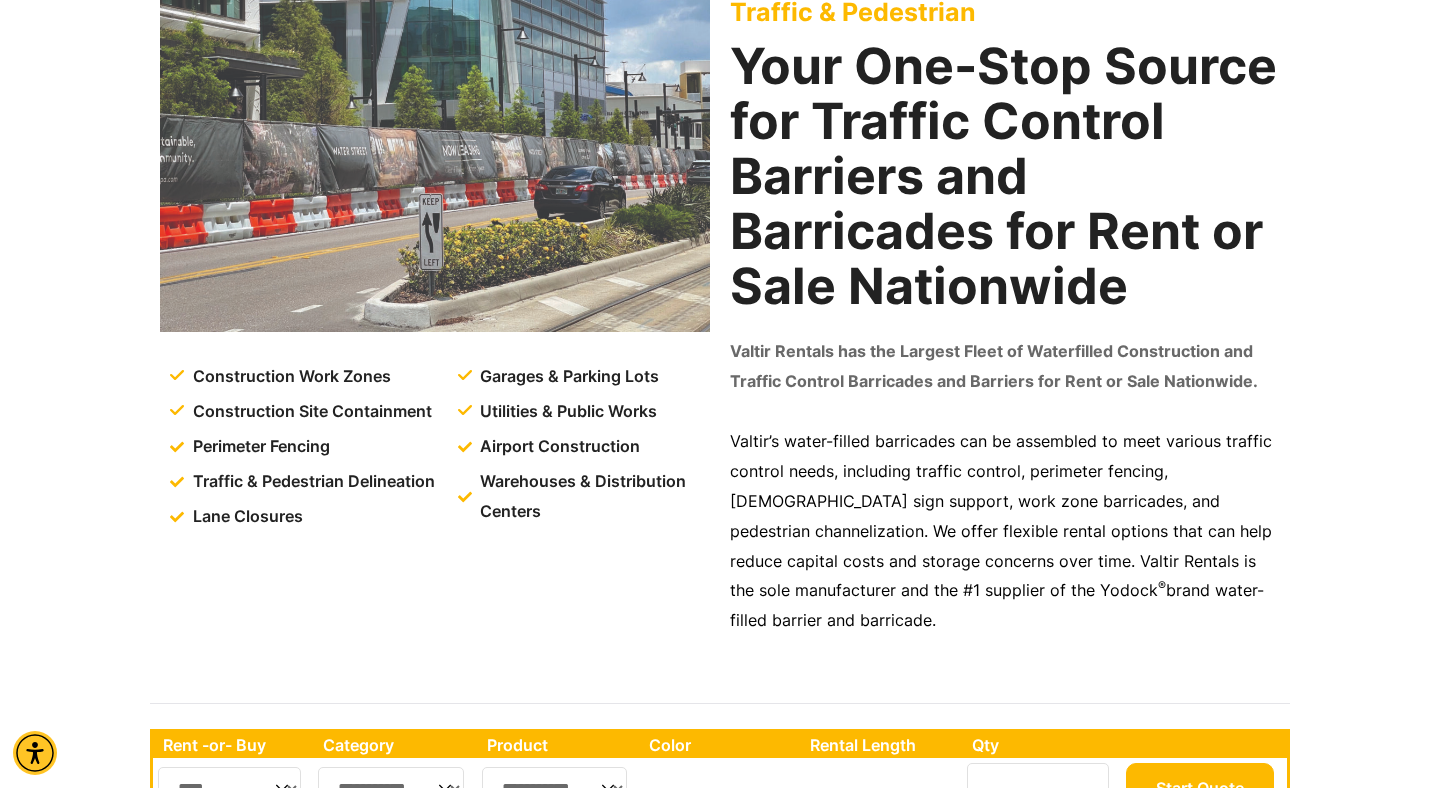 scroll, scrollTop: 0, scrollLeft: 0, axis: both 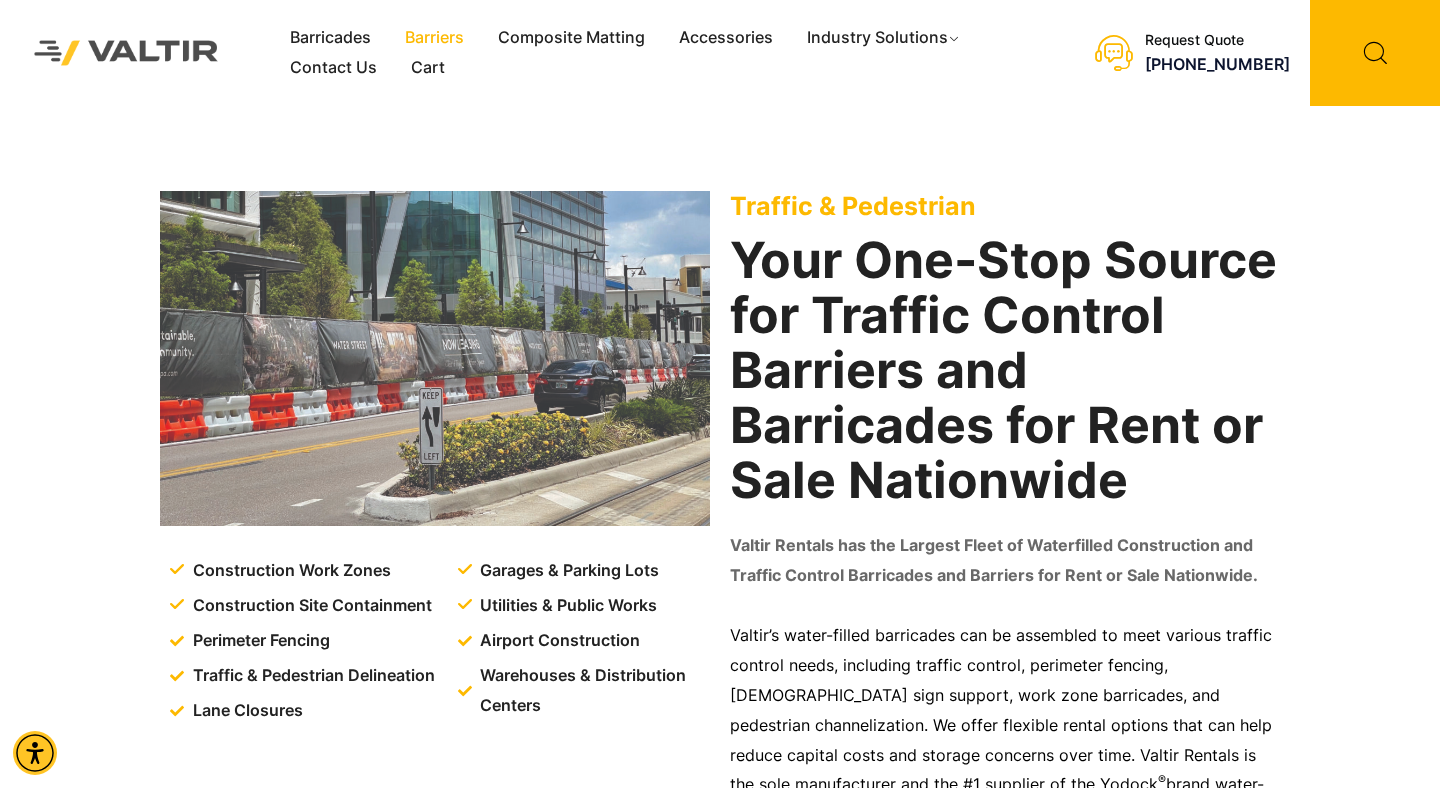 click on "Barriers" at bounding box center [434, 38] 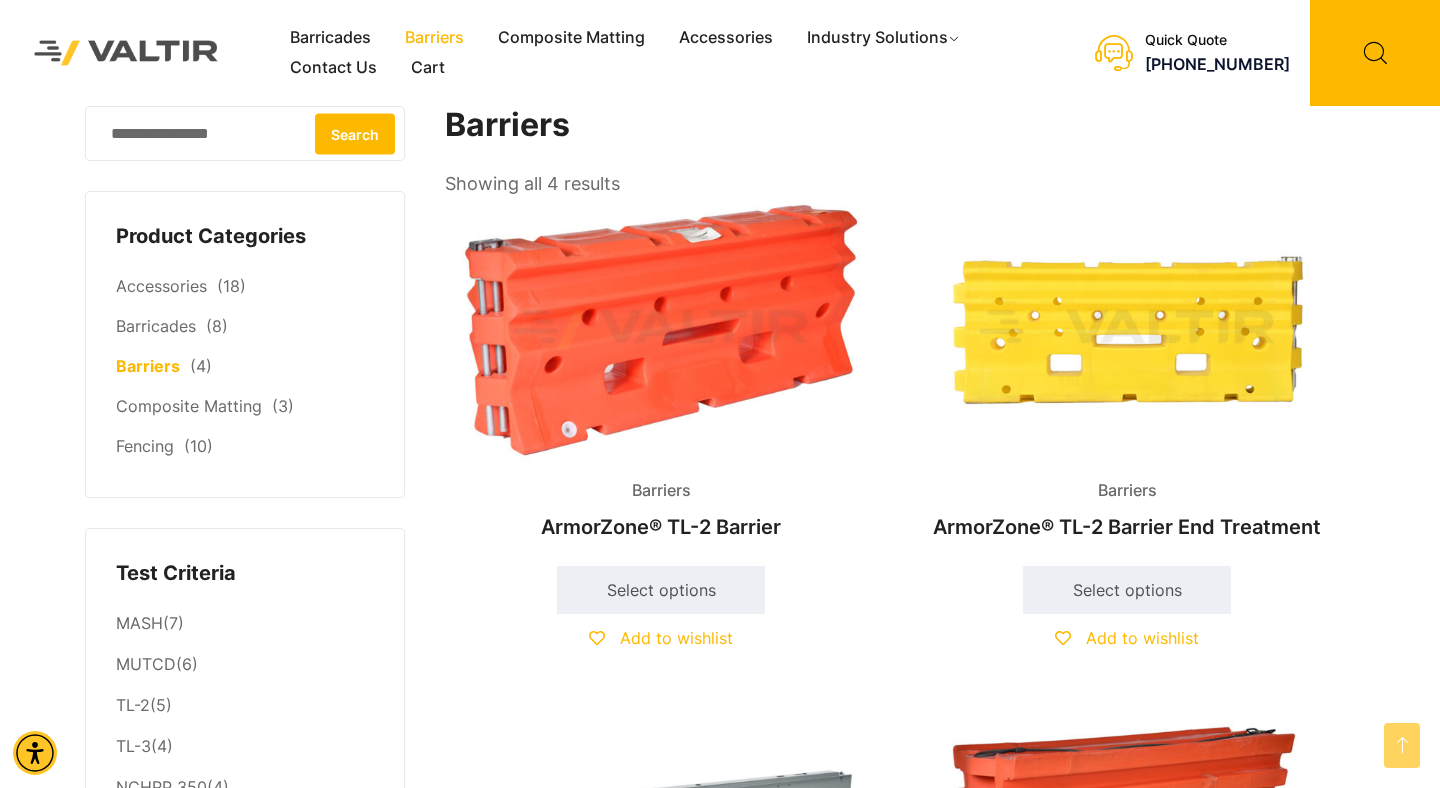 scroll, scrollTop: 0, scrollLeft: 0, axis: both 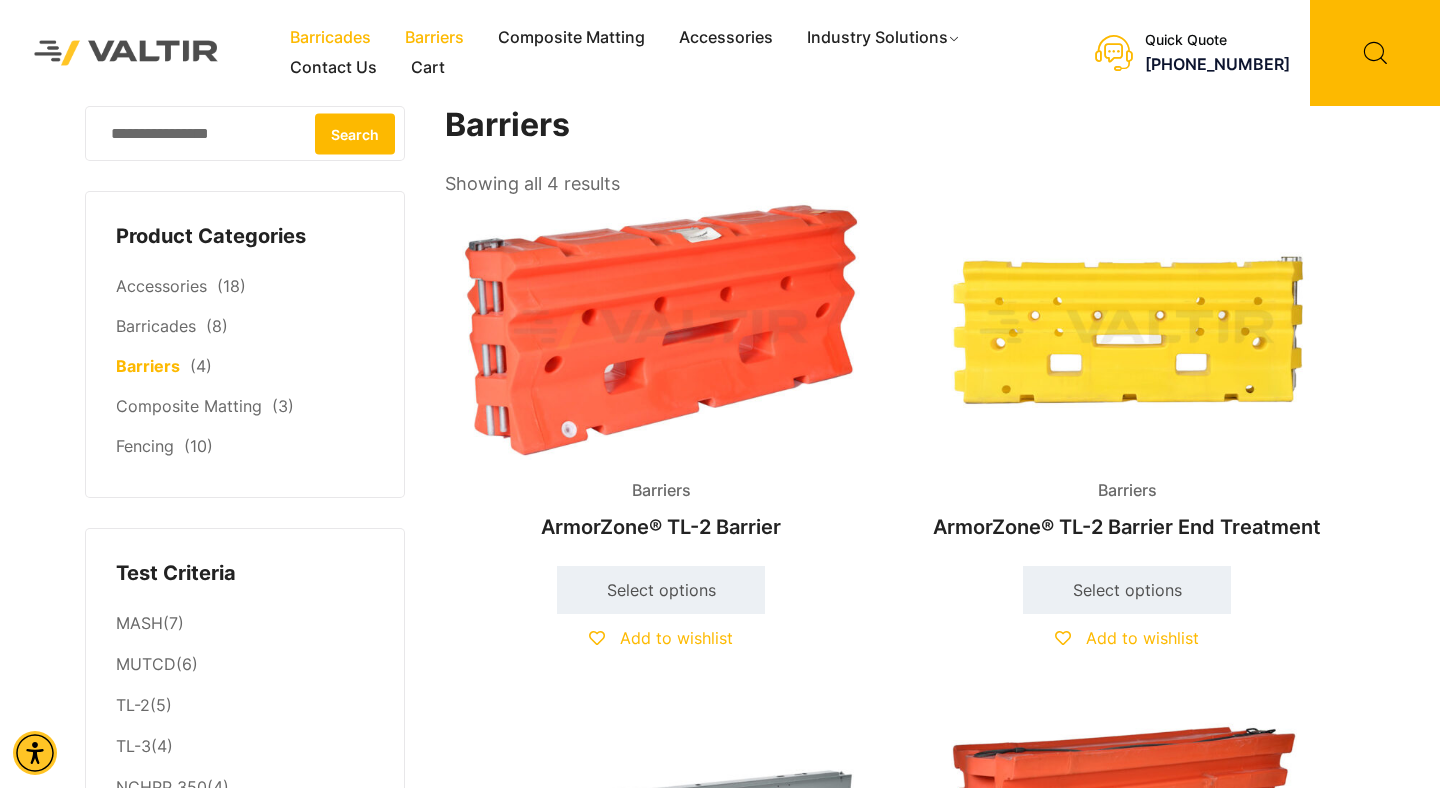 click on "Barricades" at bounding box center [330, 38] 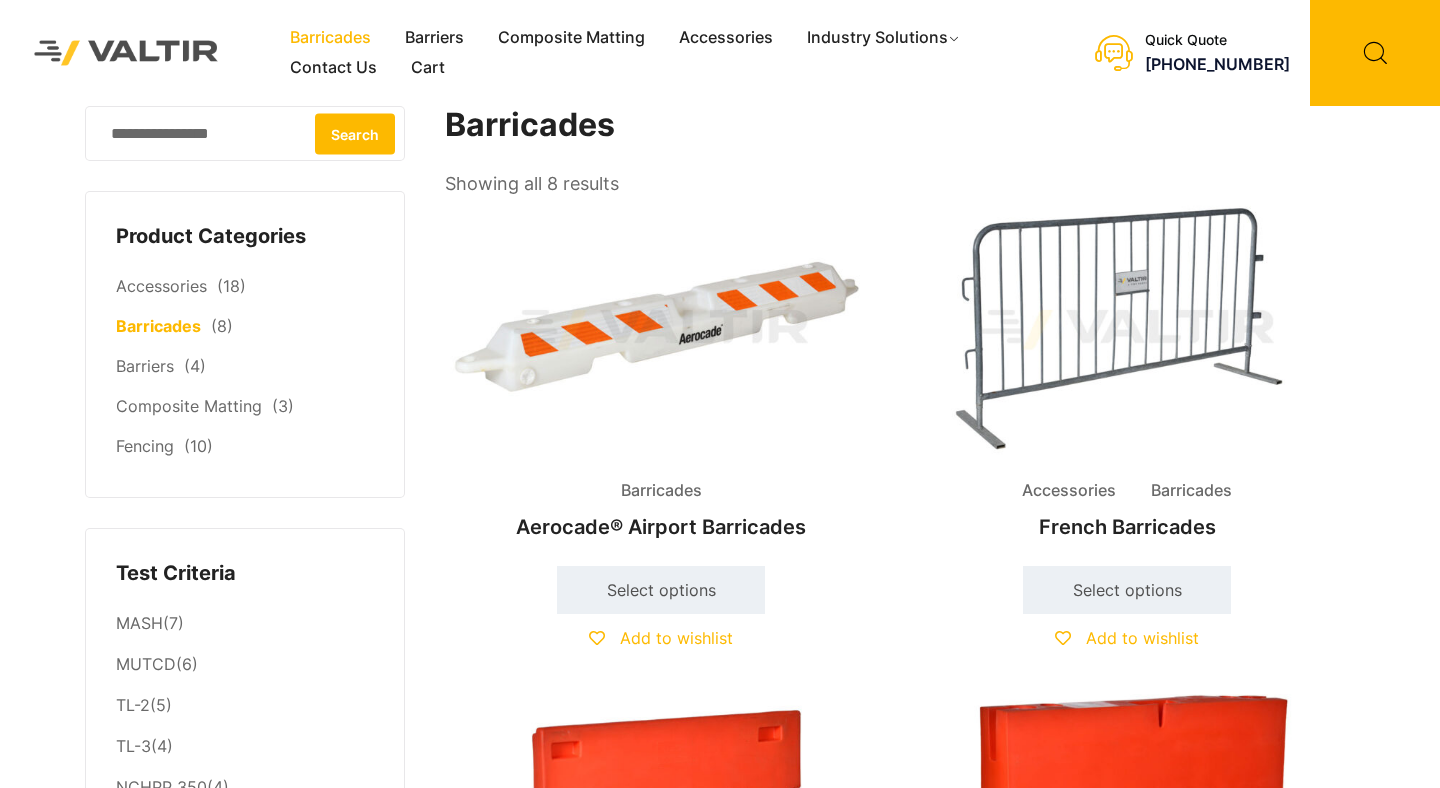 scroll, scrollTop: 0, scrollLeft: 0, axis: both 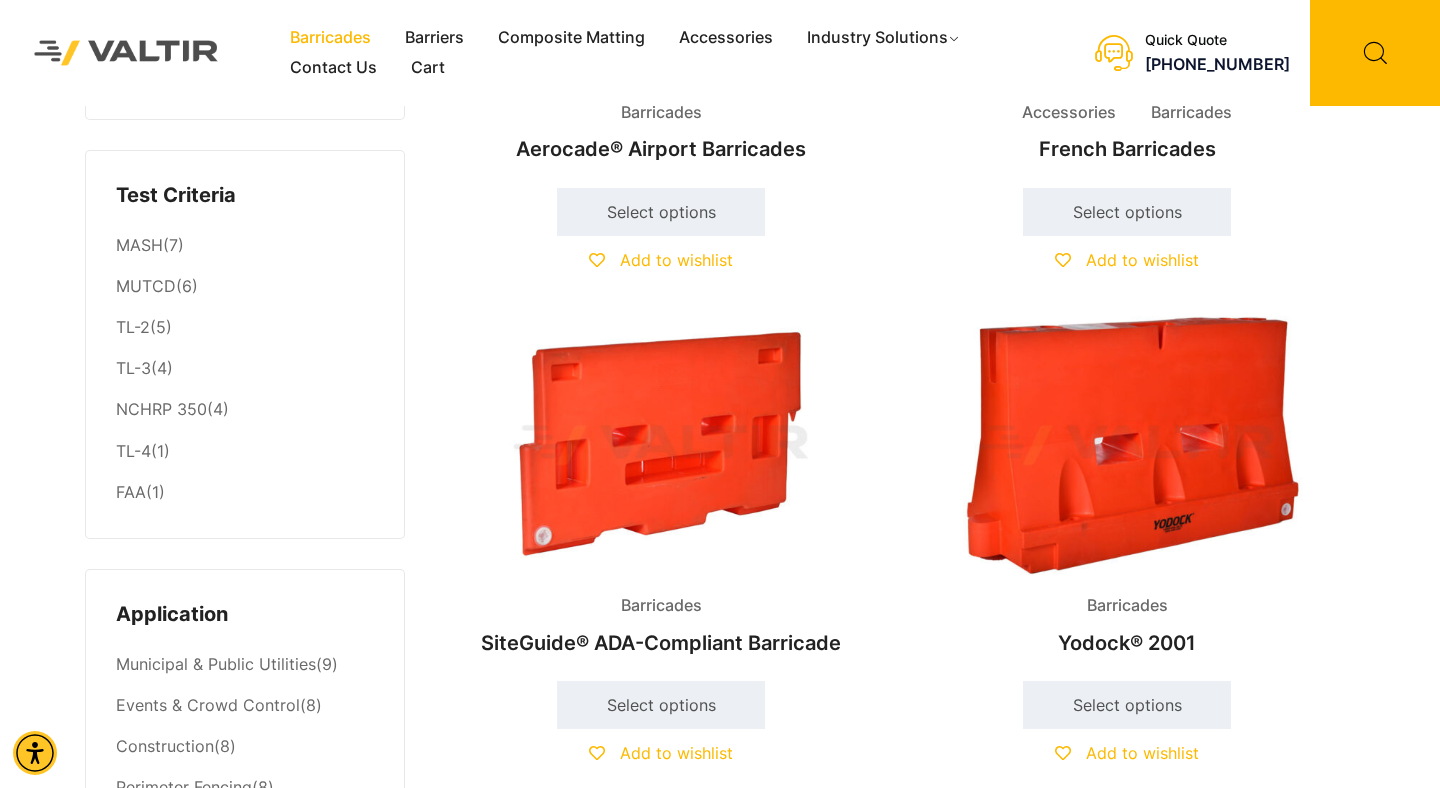 click at bounding box center (661, 445) 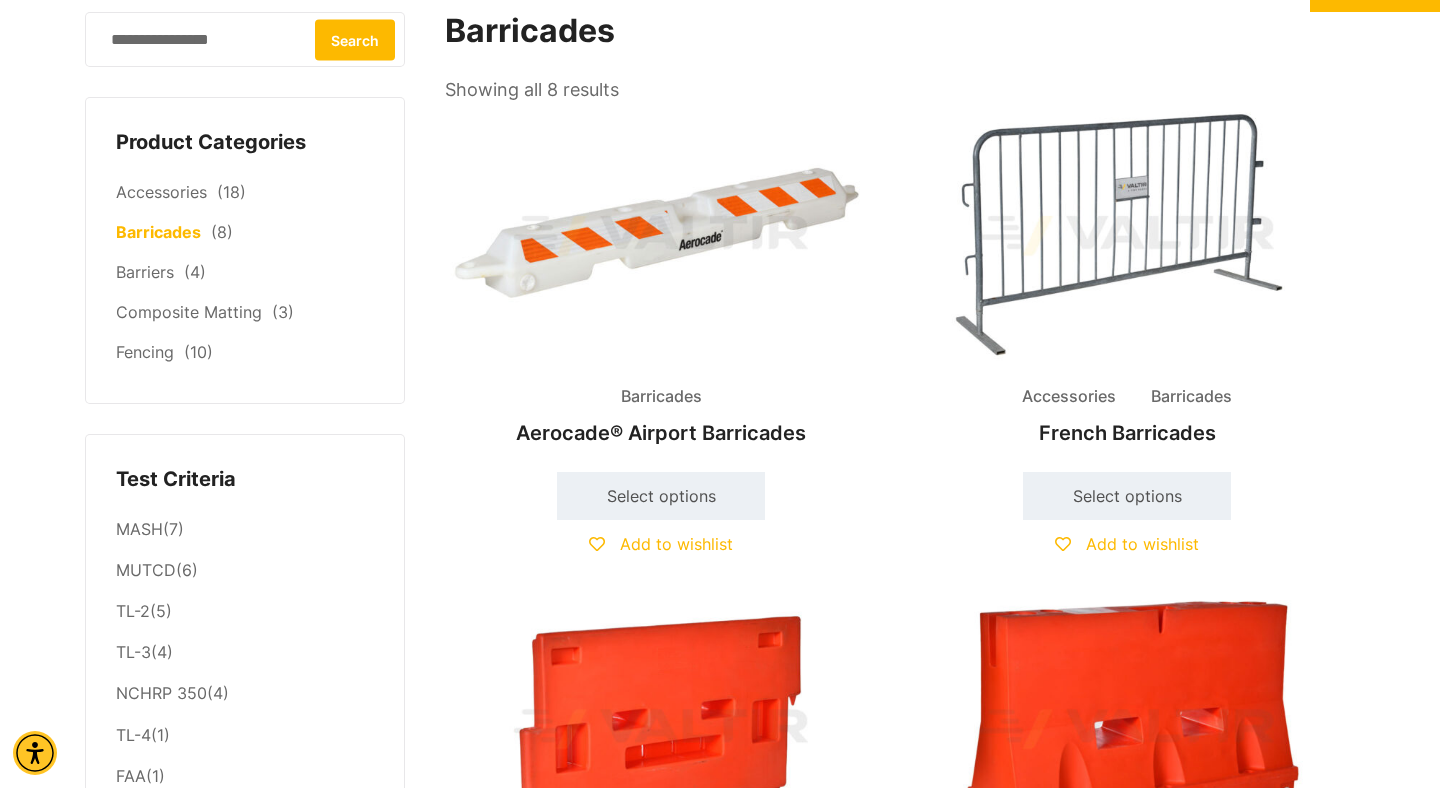 scroll, scrollTop: 0, scrollLeft: 0, axis: both 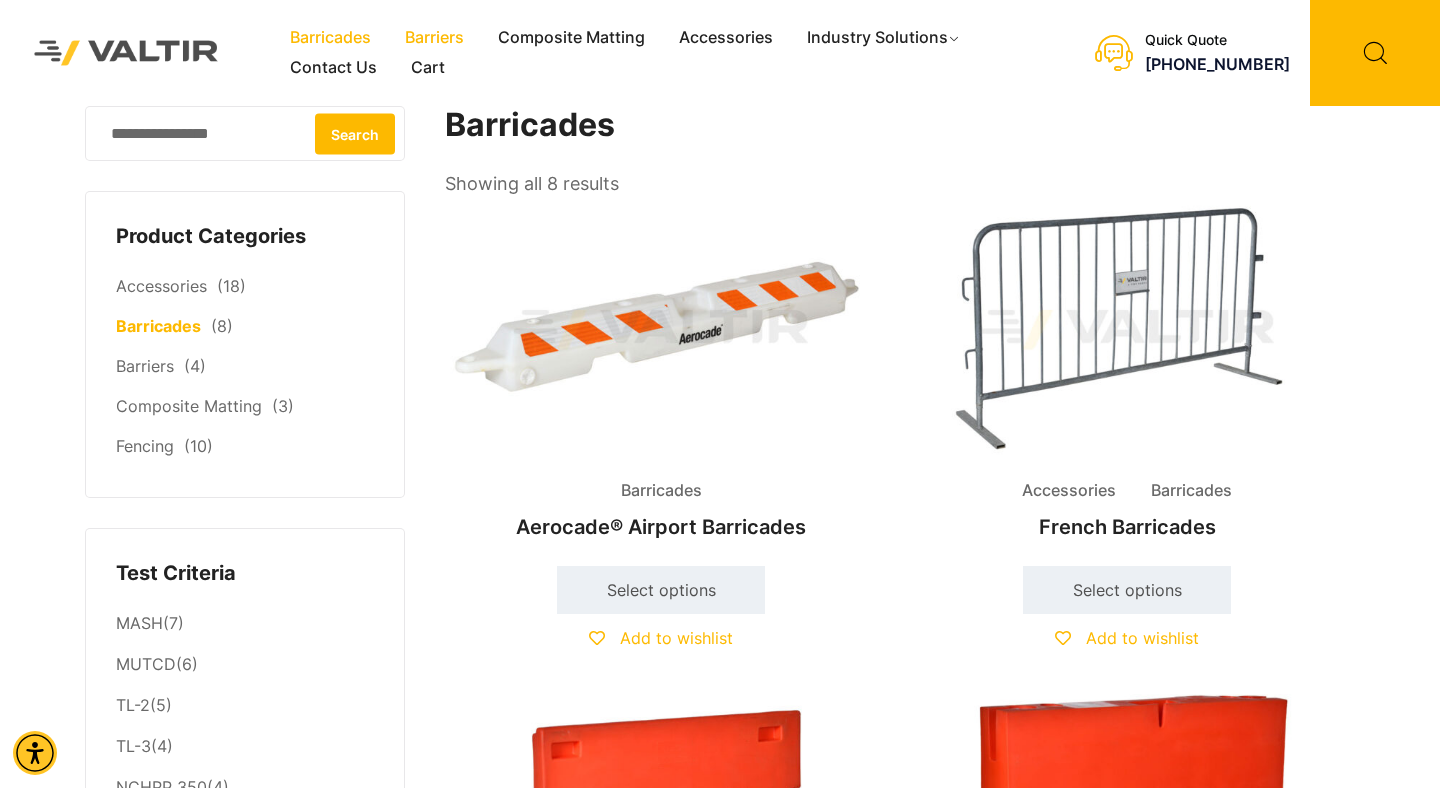 click on "Barriers" at bounding box center (434, 38) 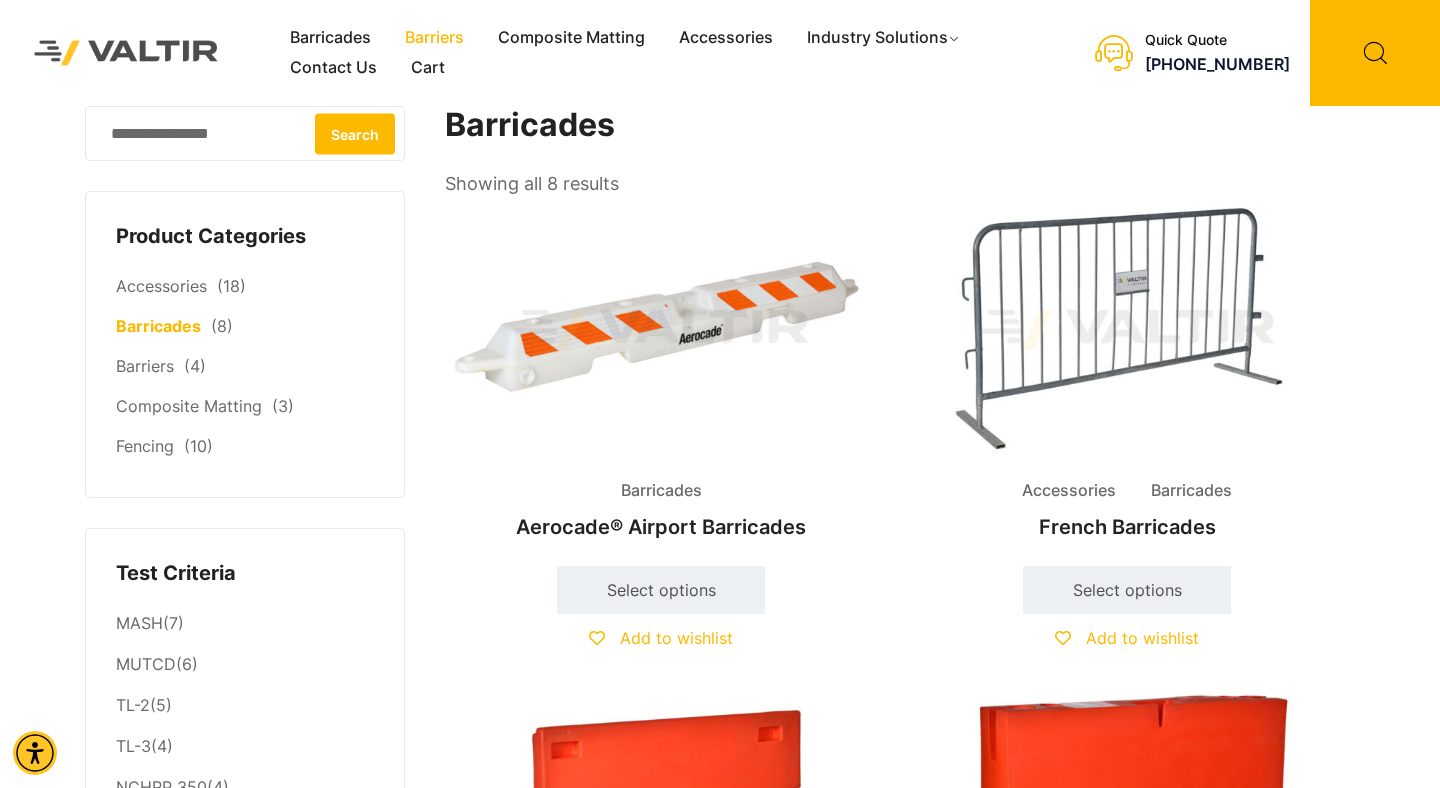 scroll, scrollTop: 152, scrollLeft: 0, axis: vertical 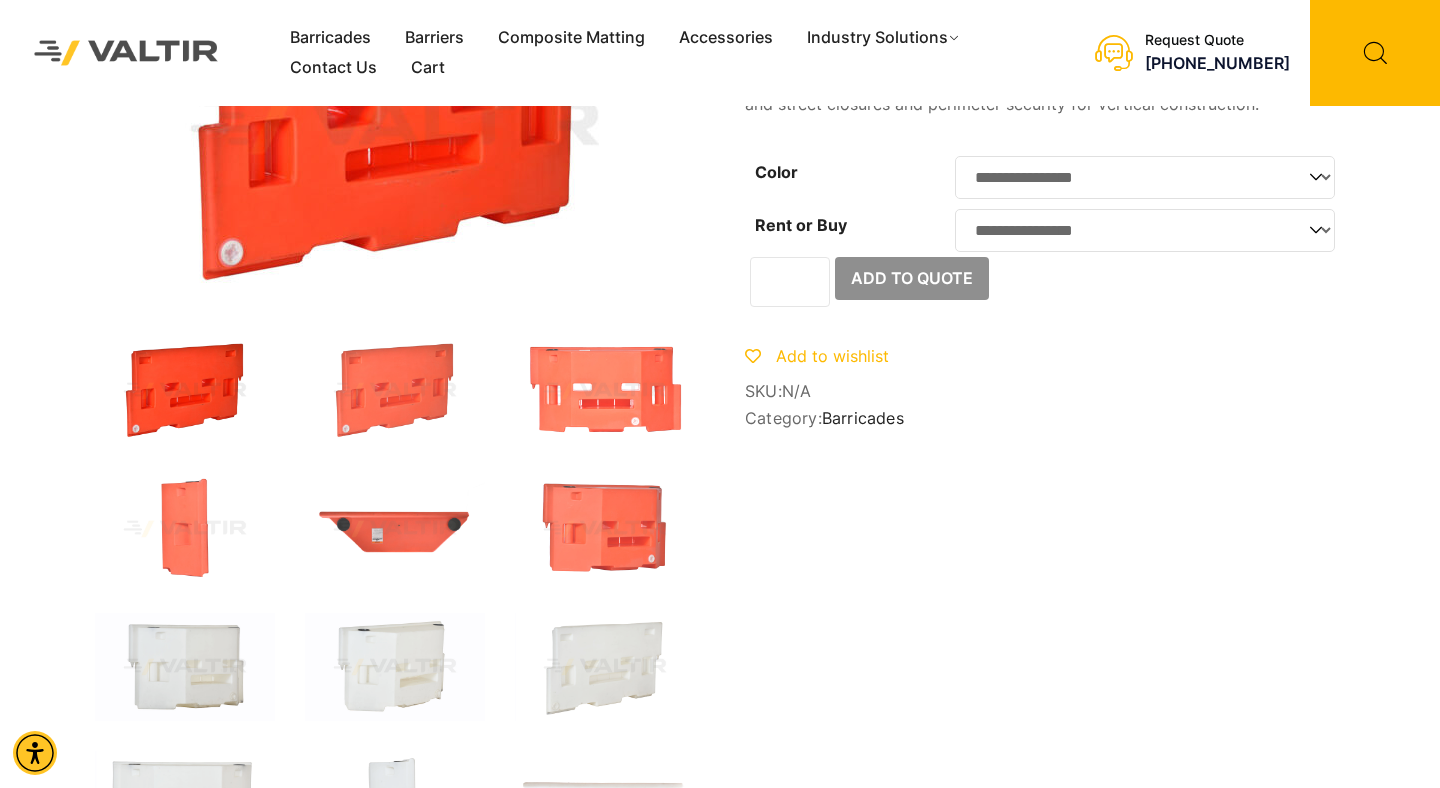 click on "**********" 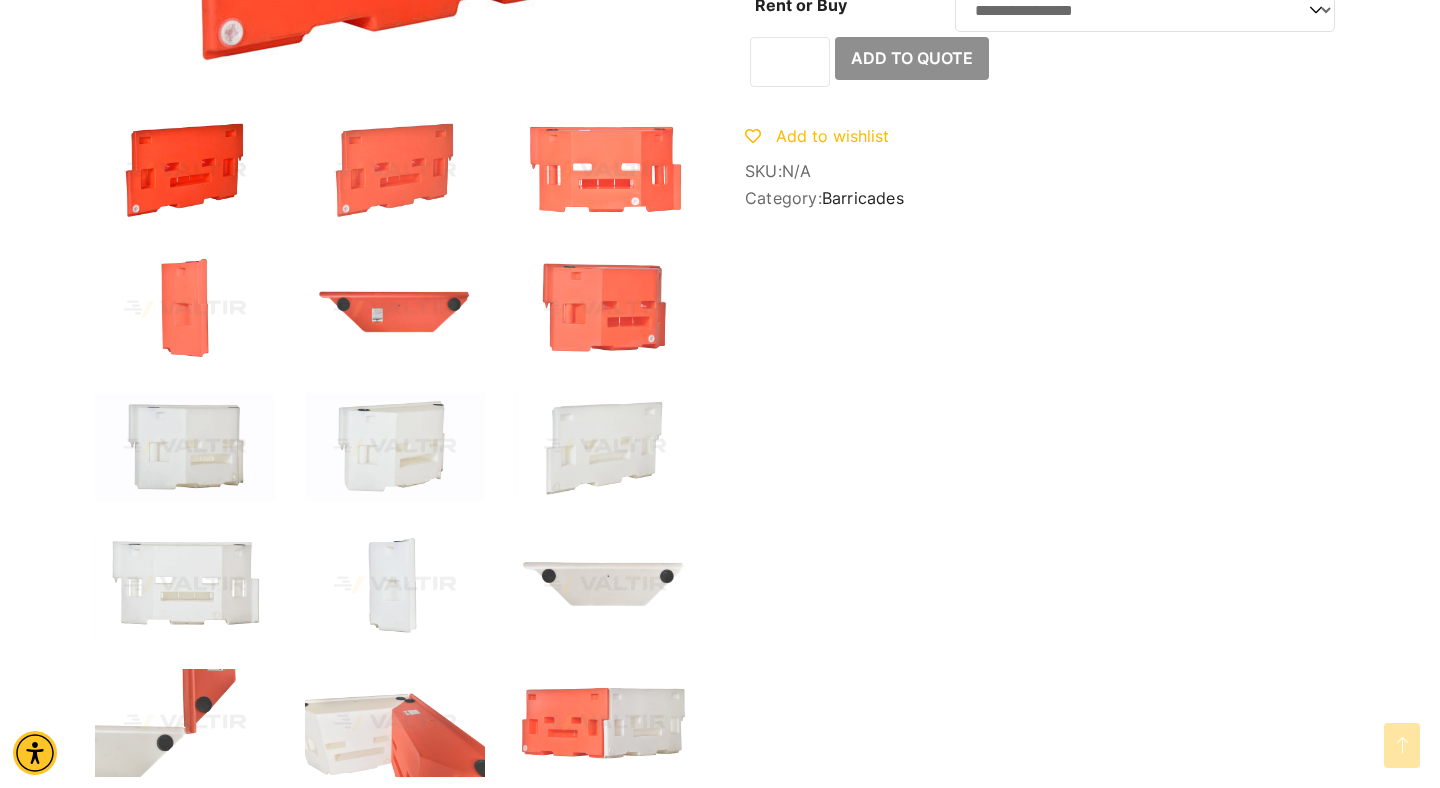 scroll, scrollTop: 0, scrollLeft: 0, axis: both 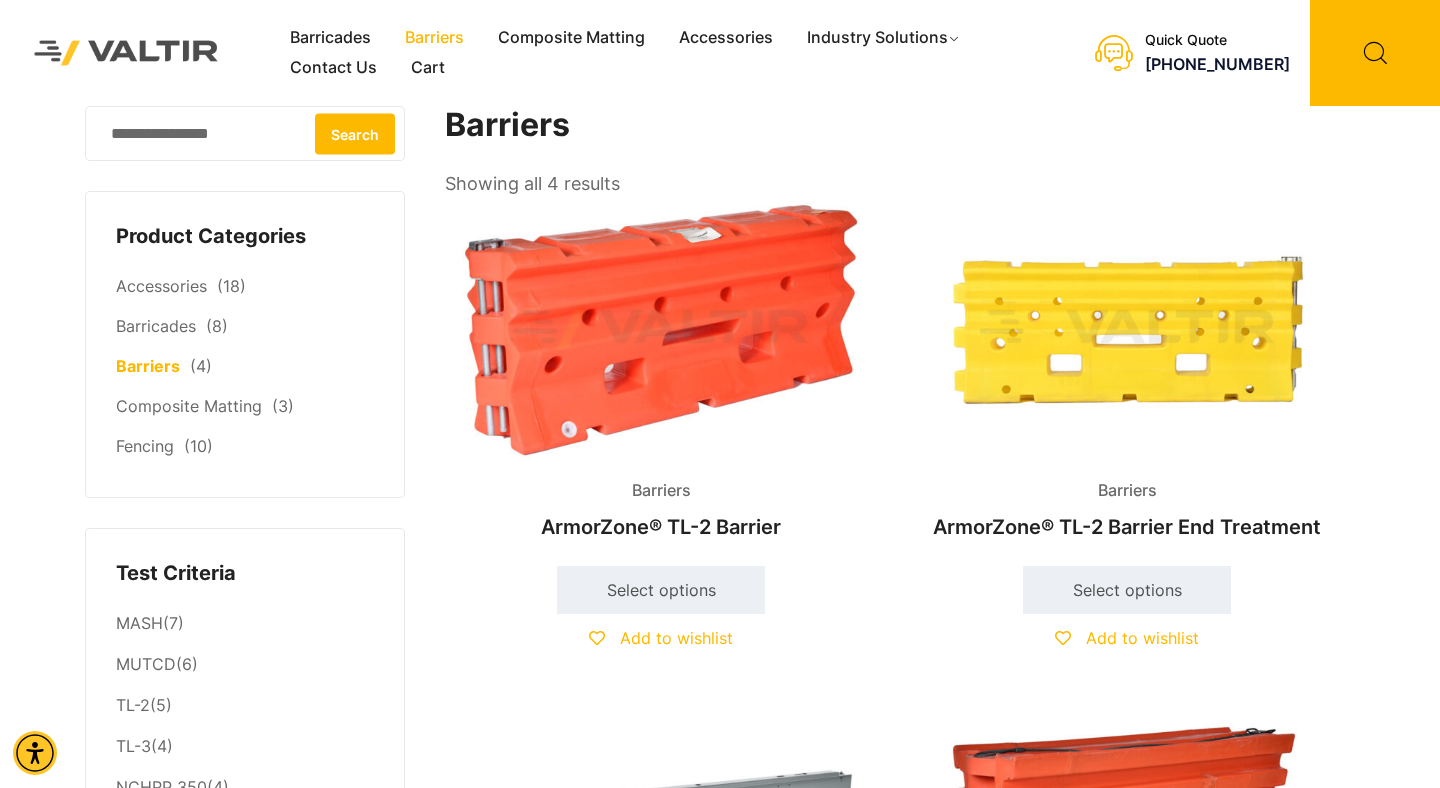 click at bounding box center (661, 329) 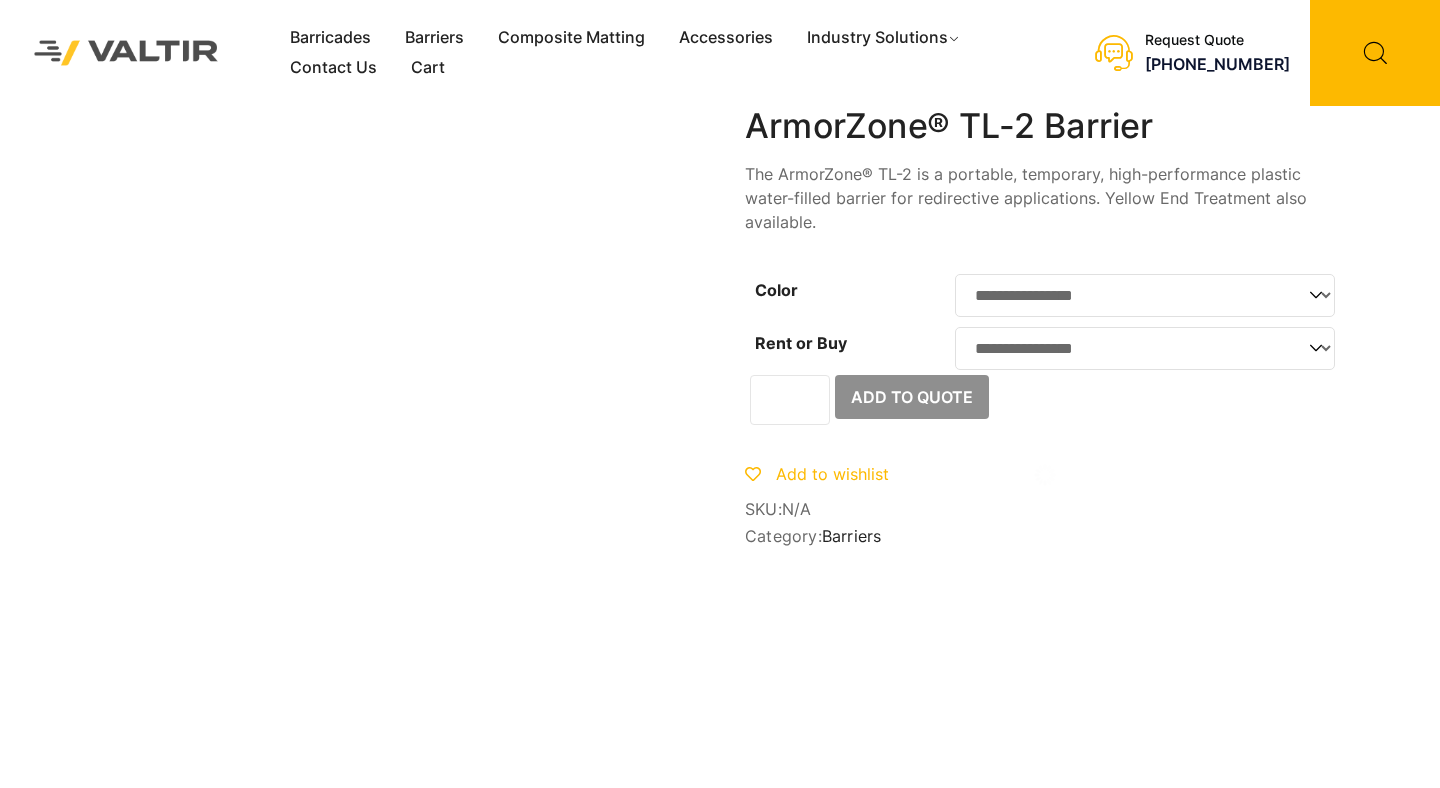 scroll, scrollTop: 0, scrollLeft: 0, axis: both 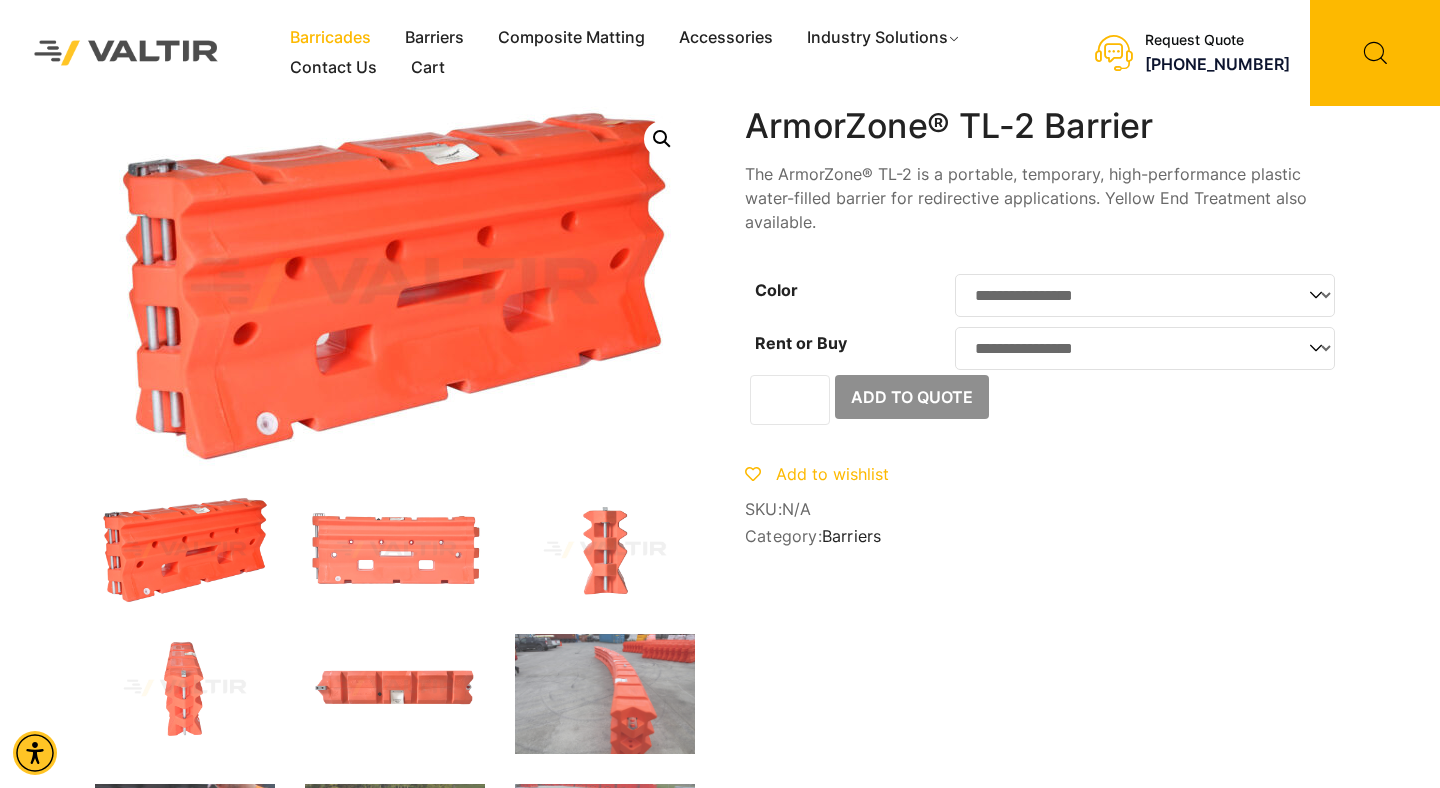 click on "Barricades" at bounding box center (330, 38) 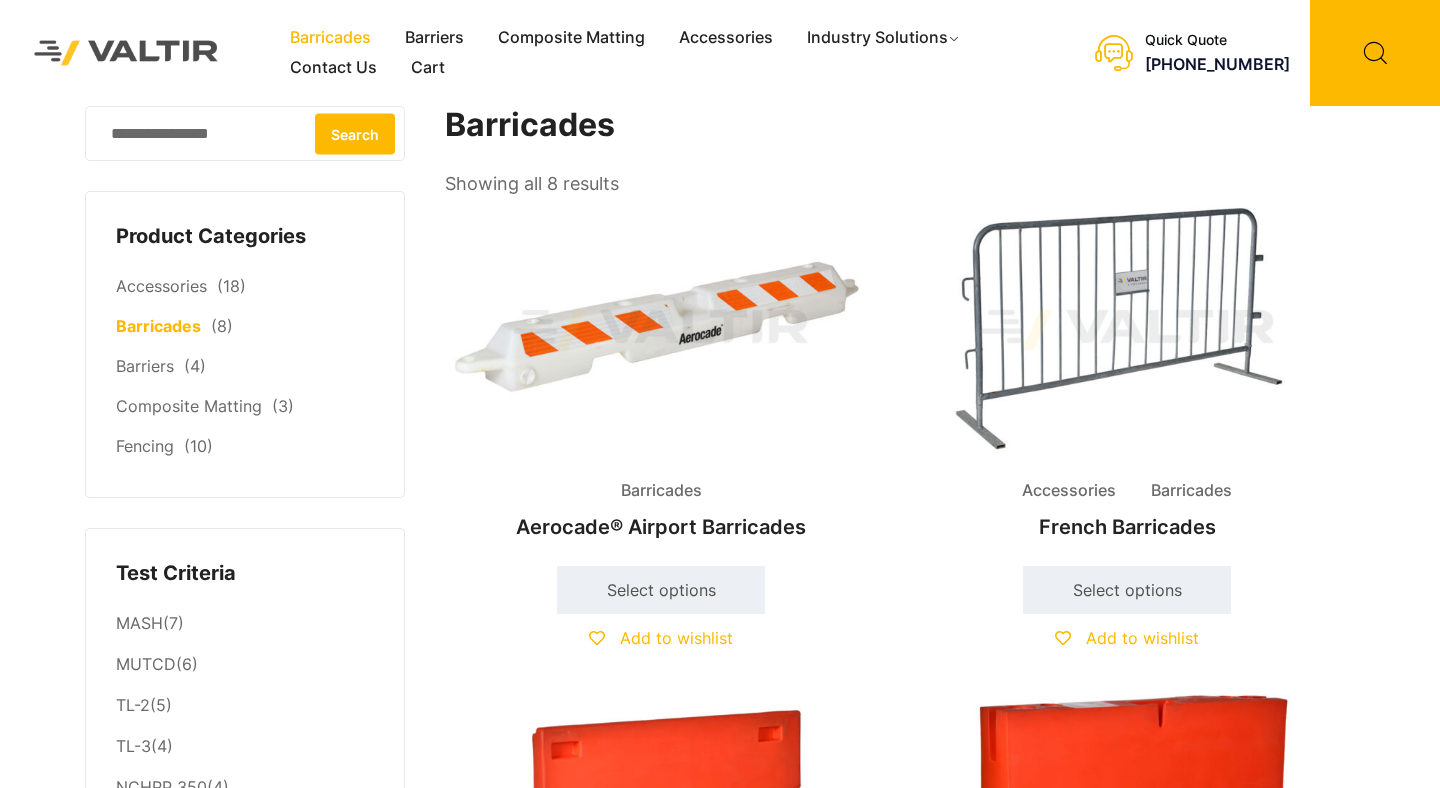scroll, scrollTop: 0, scrollLeft: 0, axis: both 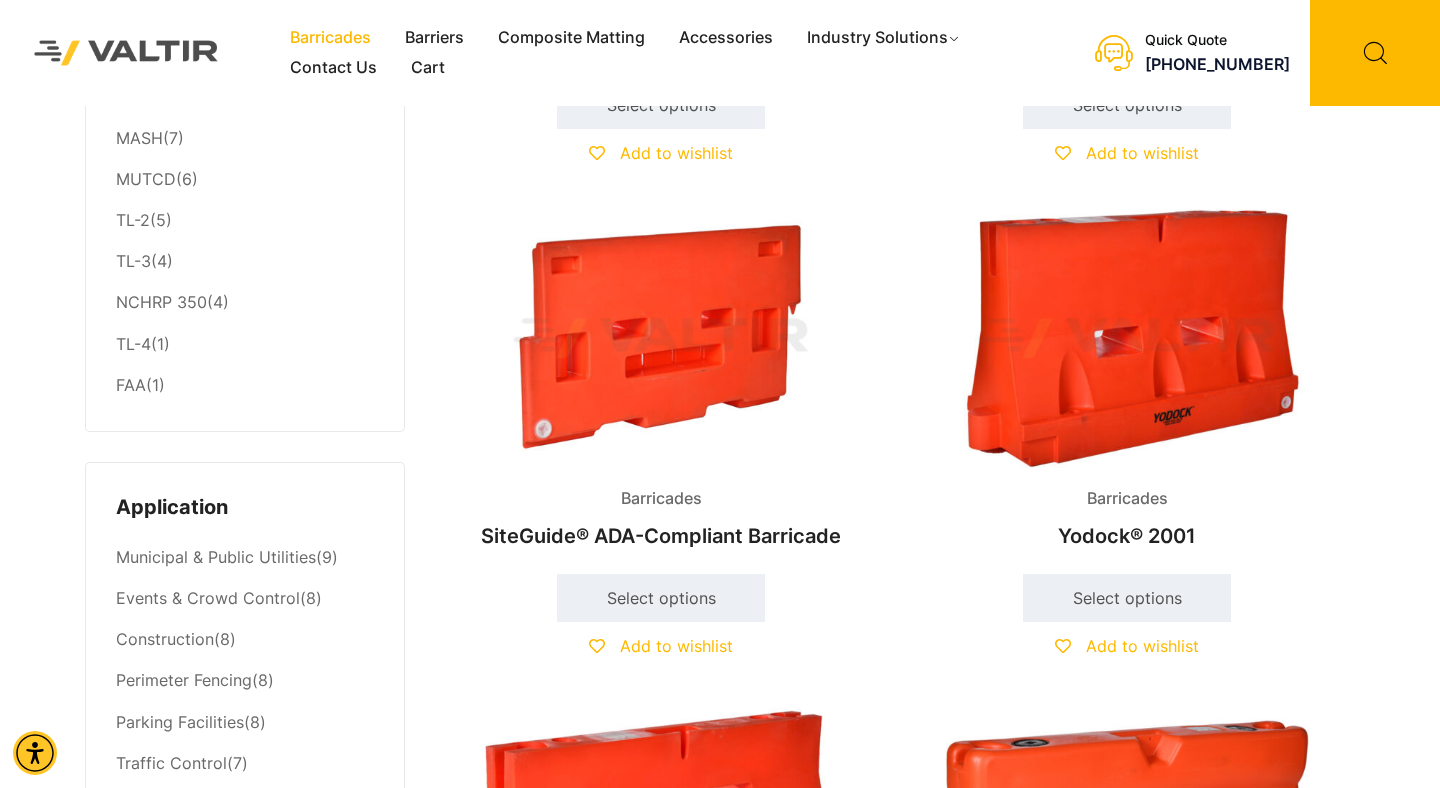 click at bounding box center (1127, 338) 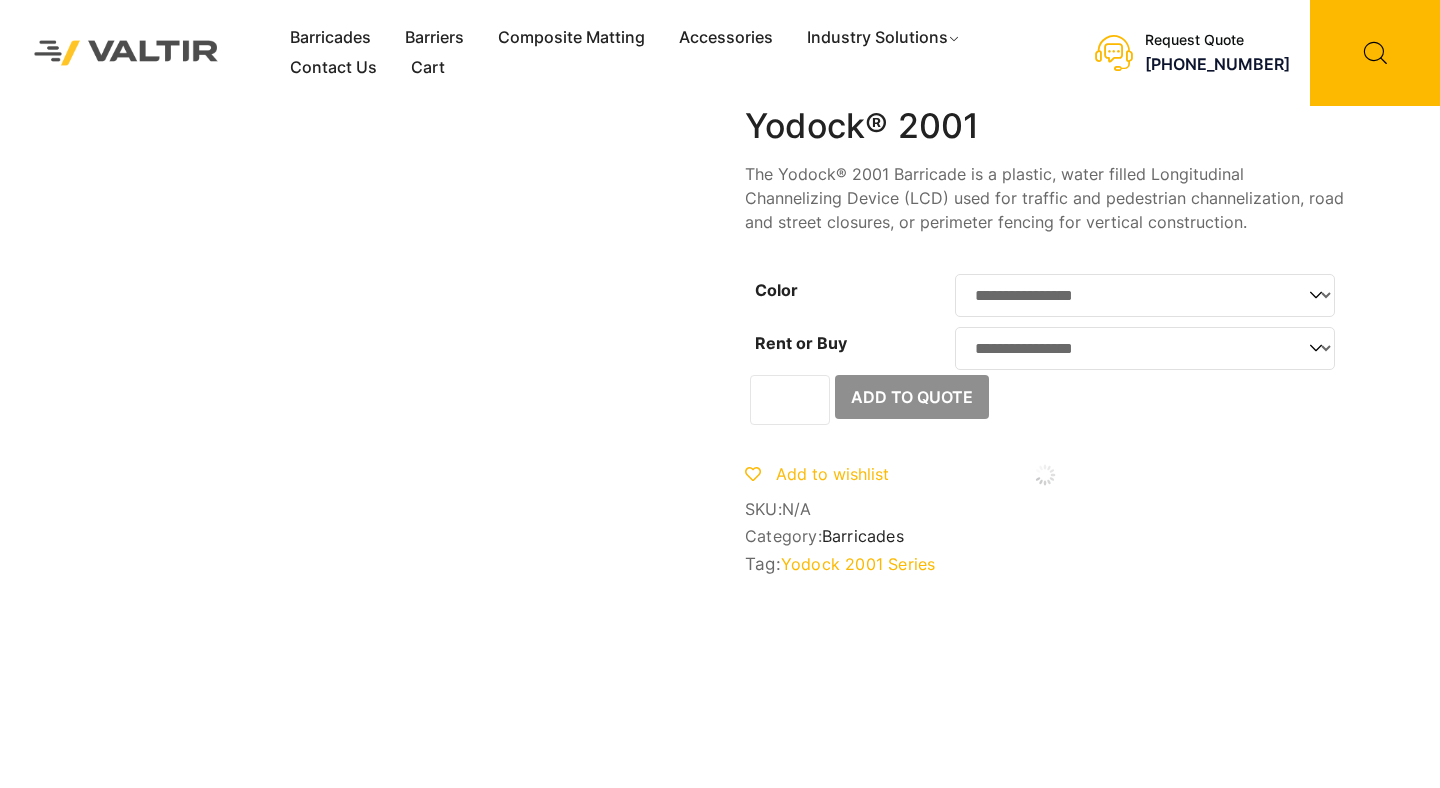 scroll, scrollTop: 0, scrollLeft: 0, axis: both 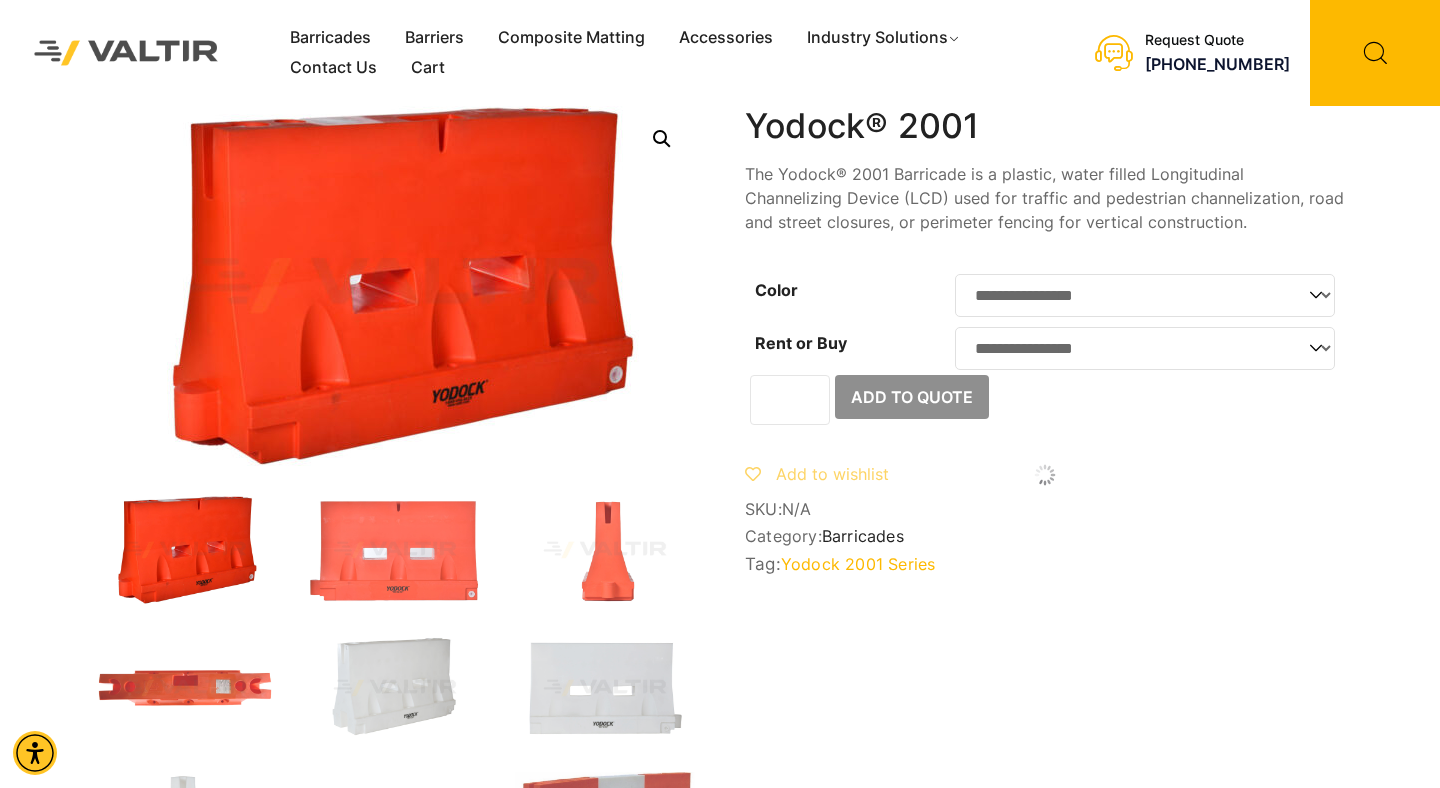 click on "**********" 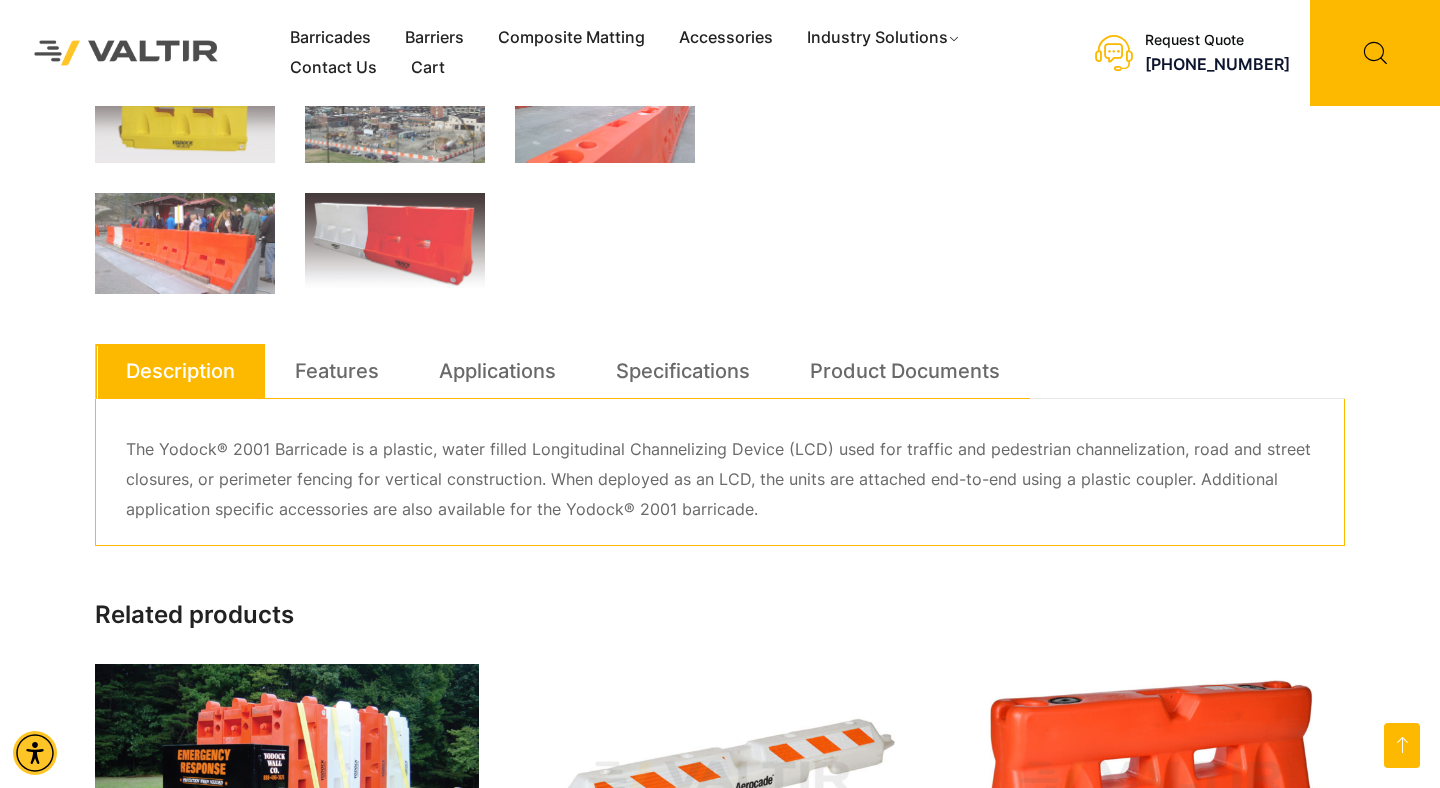 scroll, scrollTop: 847, scrollLeft: 0, axis: vertical 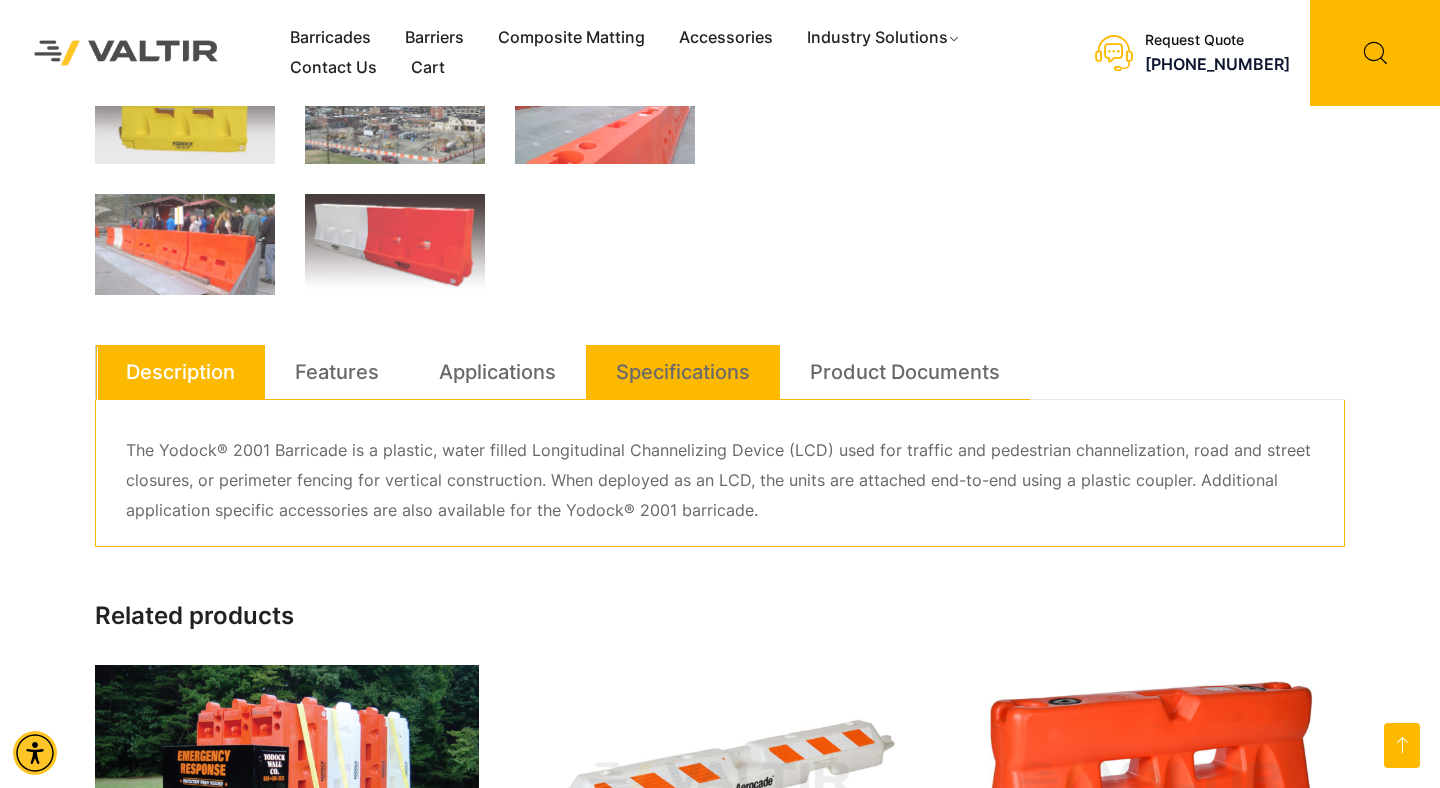 click on "Specifications" at bounding box center [683, 372] 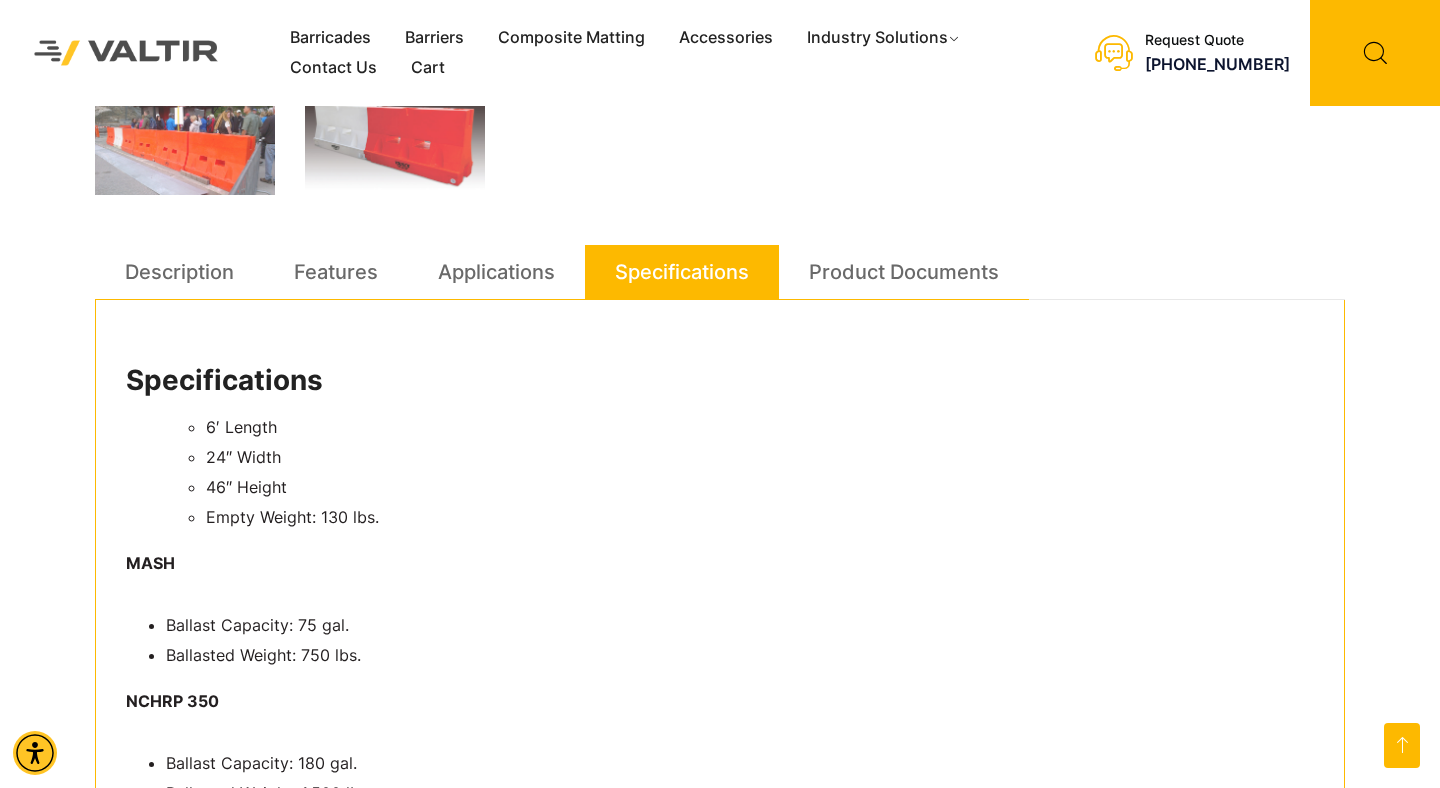 scroll, scrollTop: 987, scrollLeft: 0, axis: vertical 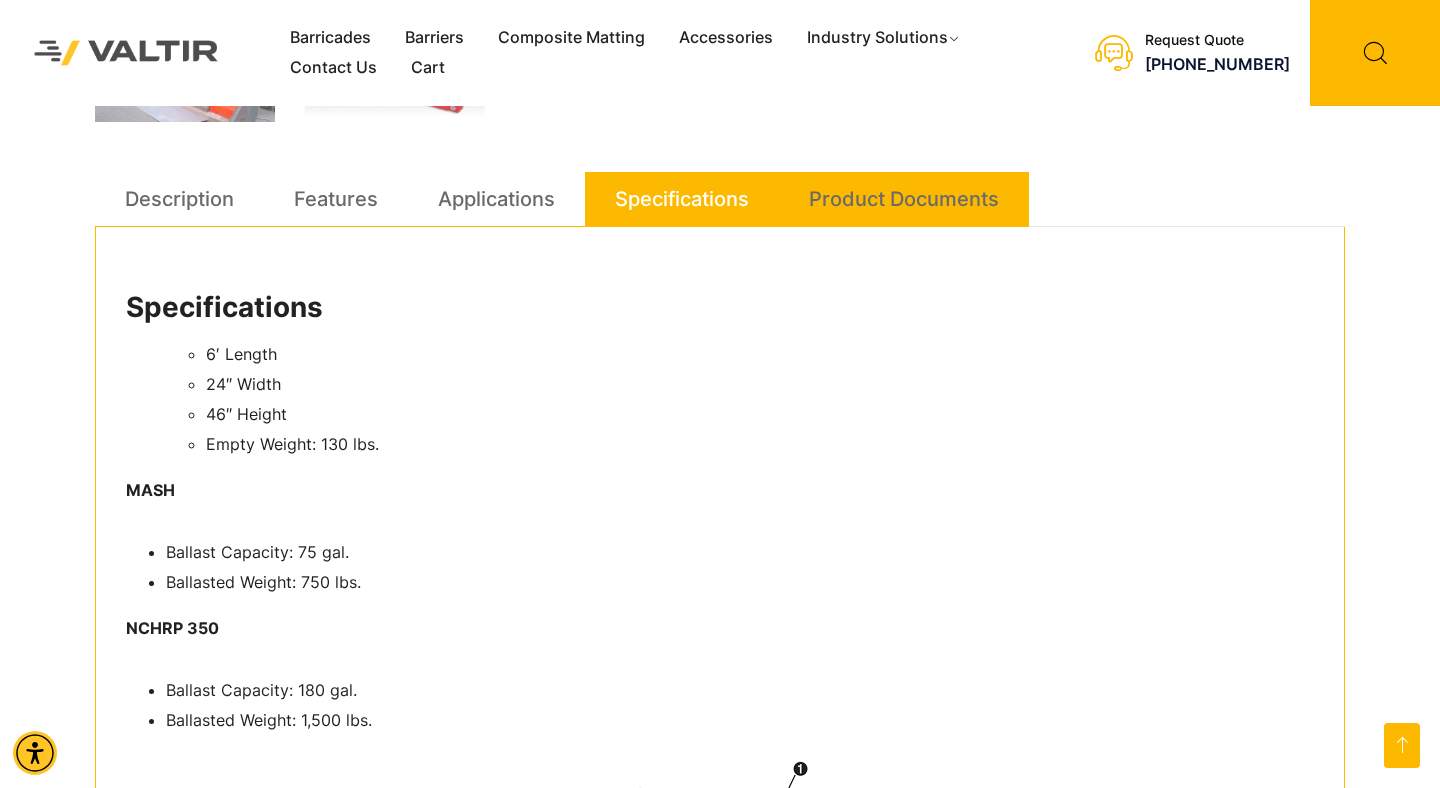 click on "Product Documents" at bounding box center (904, 199) 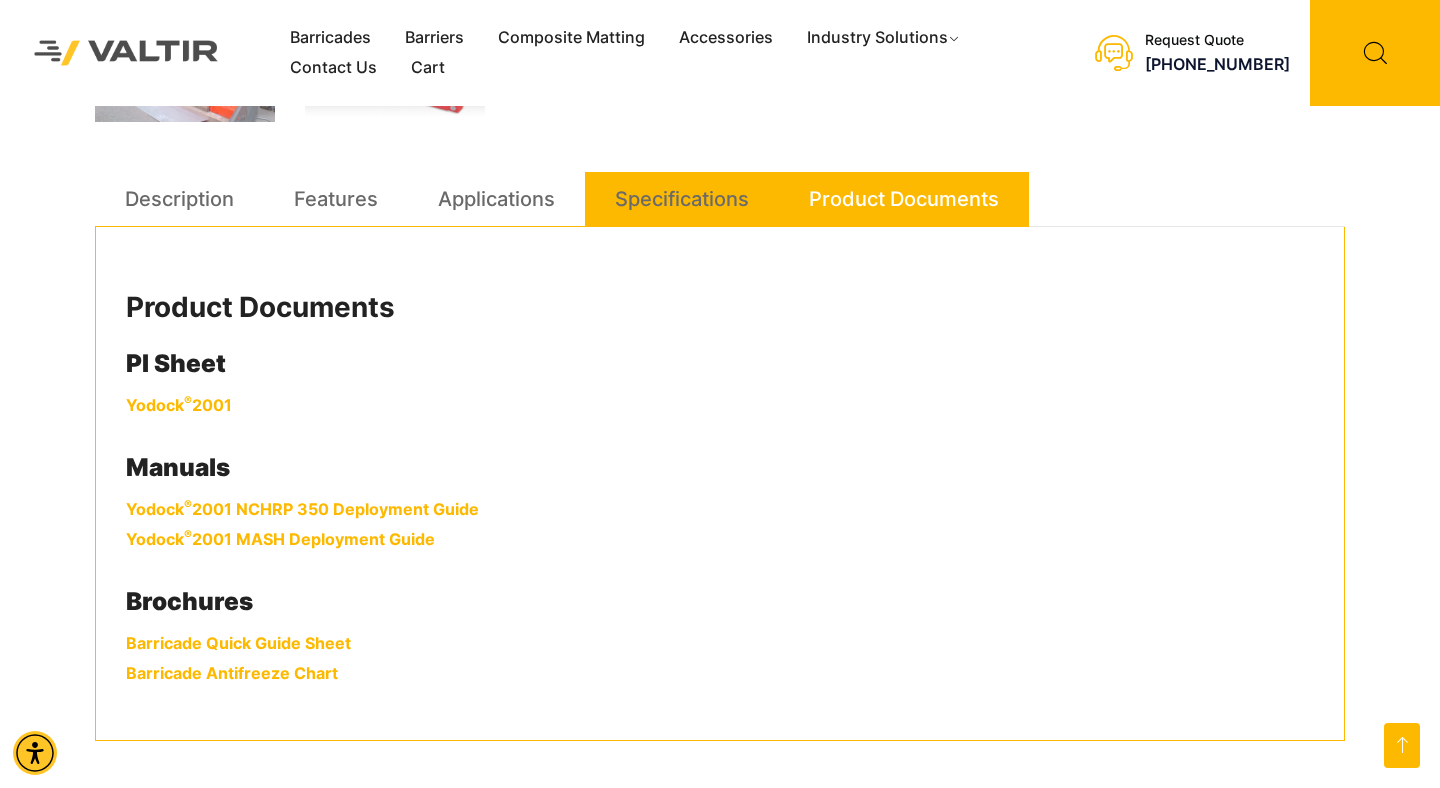 click on "Specifications" at bounding box center [682, 199] 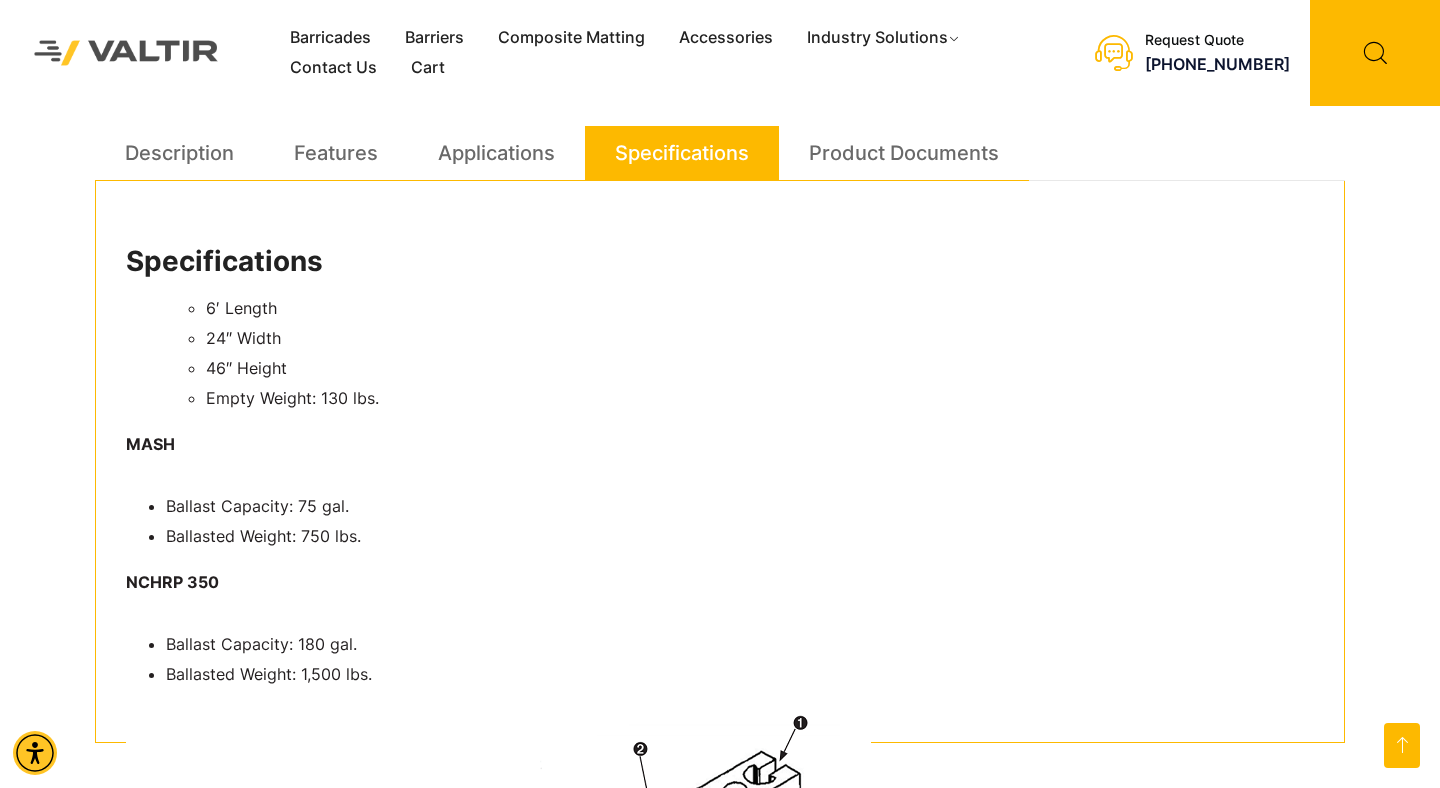 scroll, scrollTop: 1067, scrollLeft: 0, axis: vertical 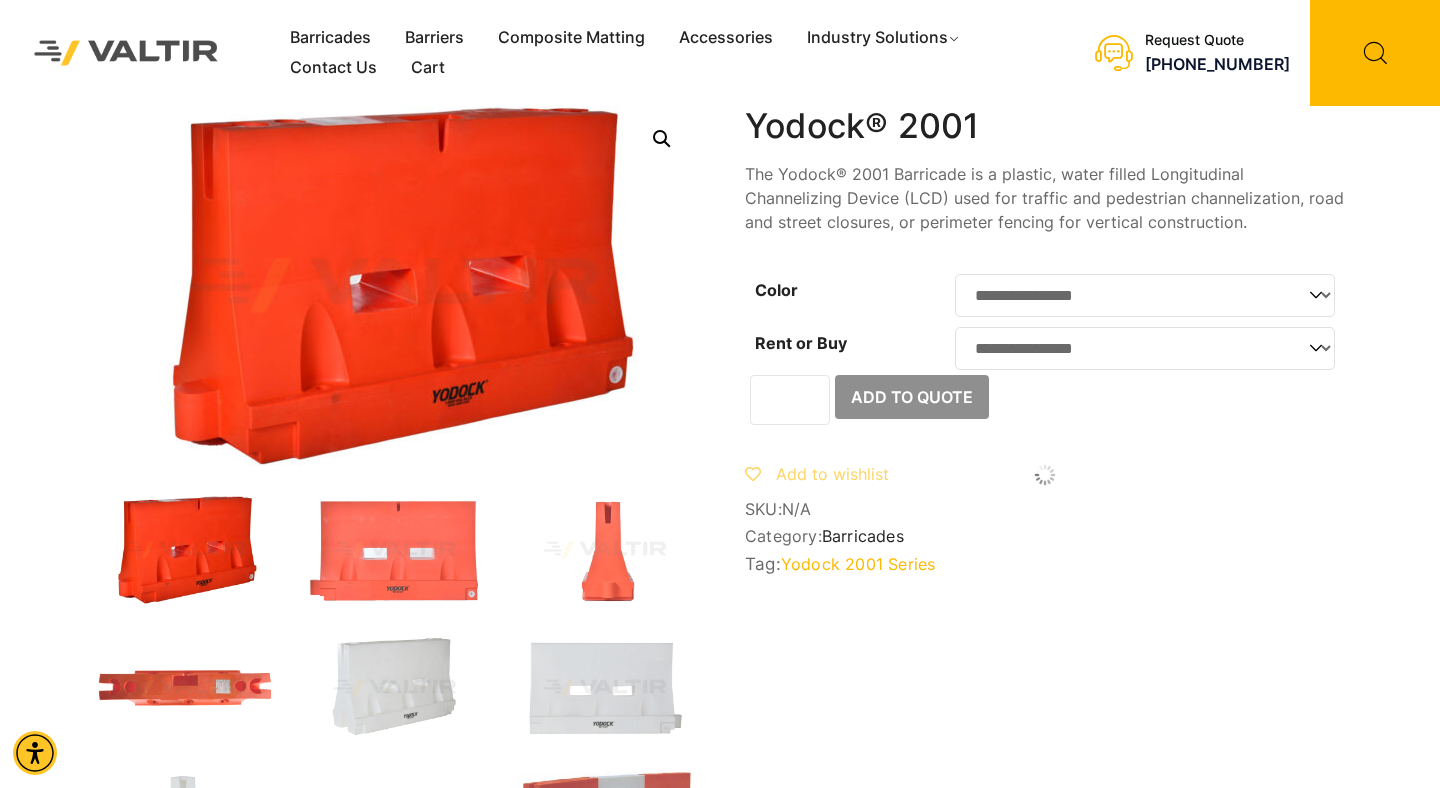 click on "Request Quote" at bounding box center (1217, 40) 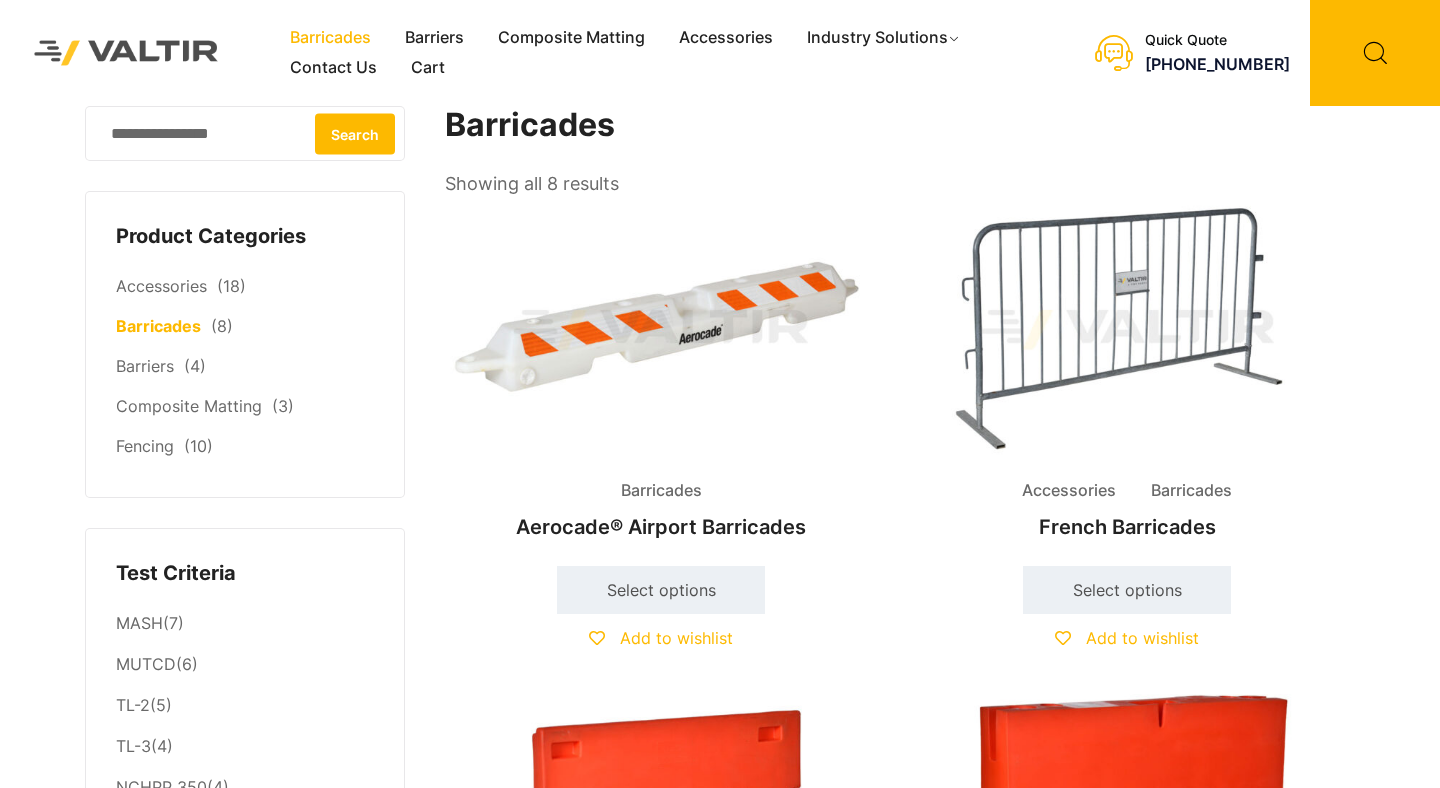 scroll, scrollTop: 339, scrollLeft: 0, axis: vertical 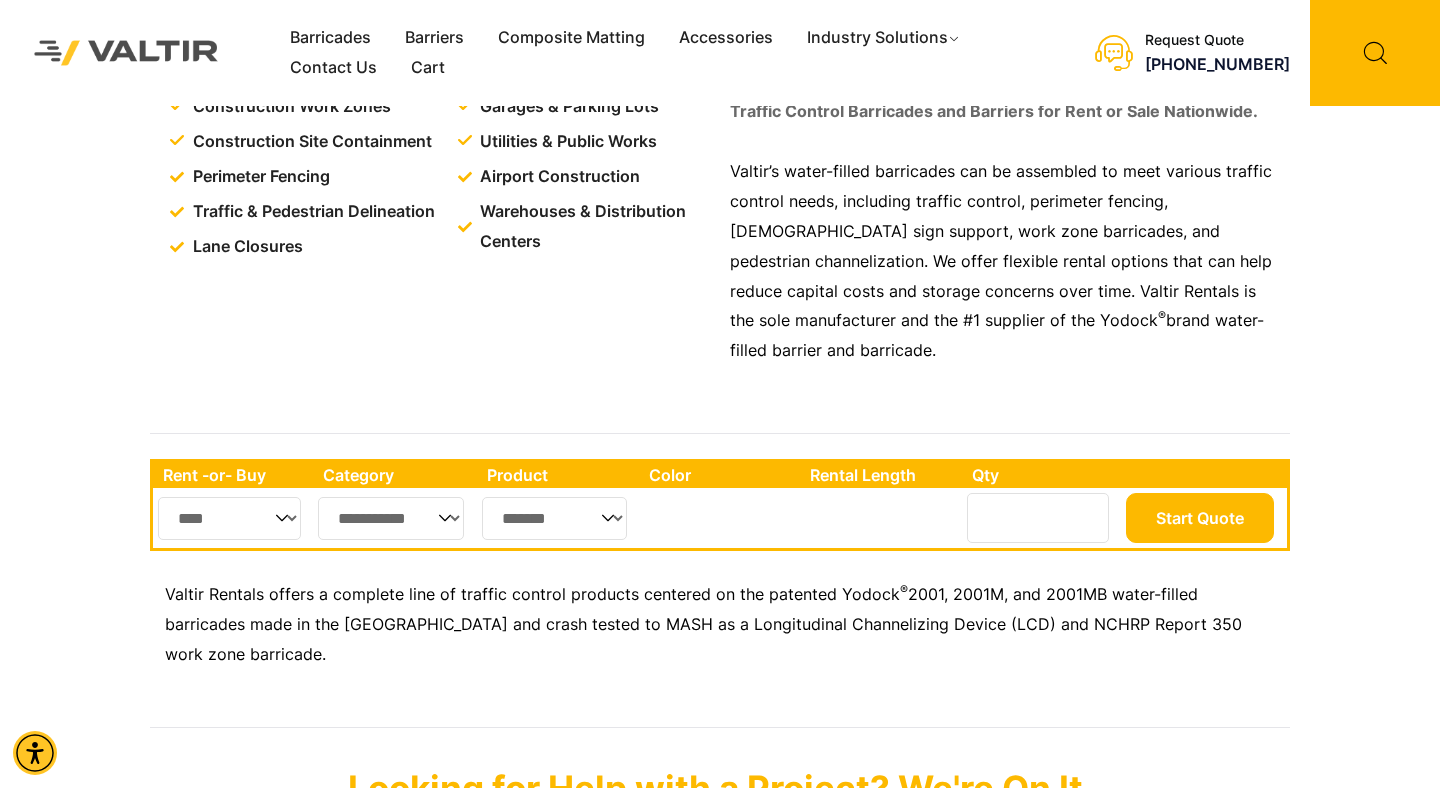 click on "**** ***" at bounding box center (229, 518) 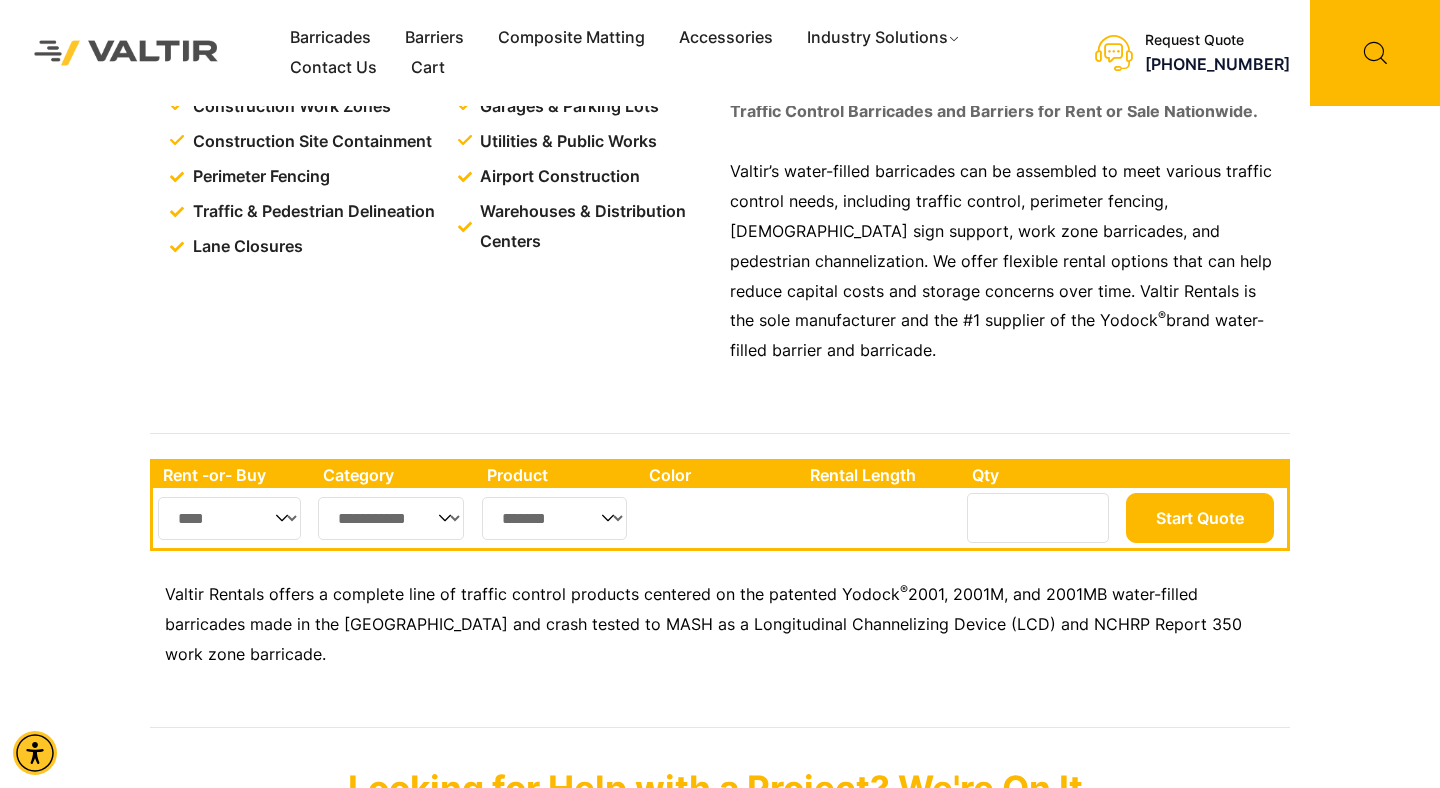 click on "**********" at bounding box center (391, 518) 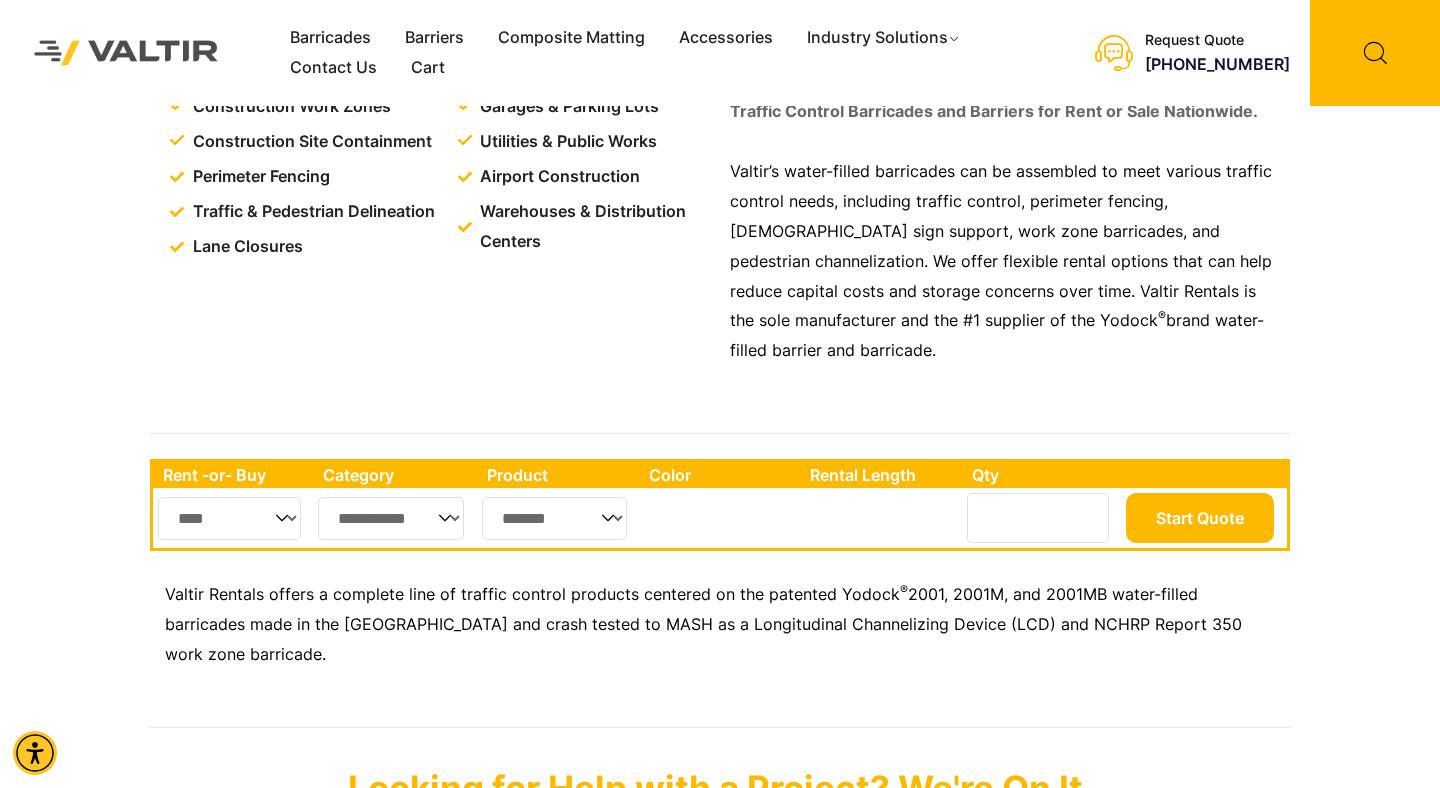select on "**" 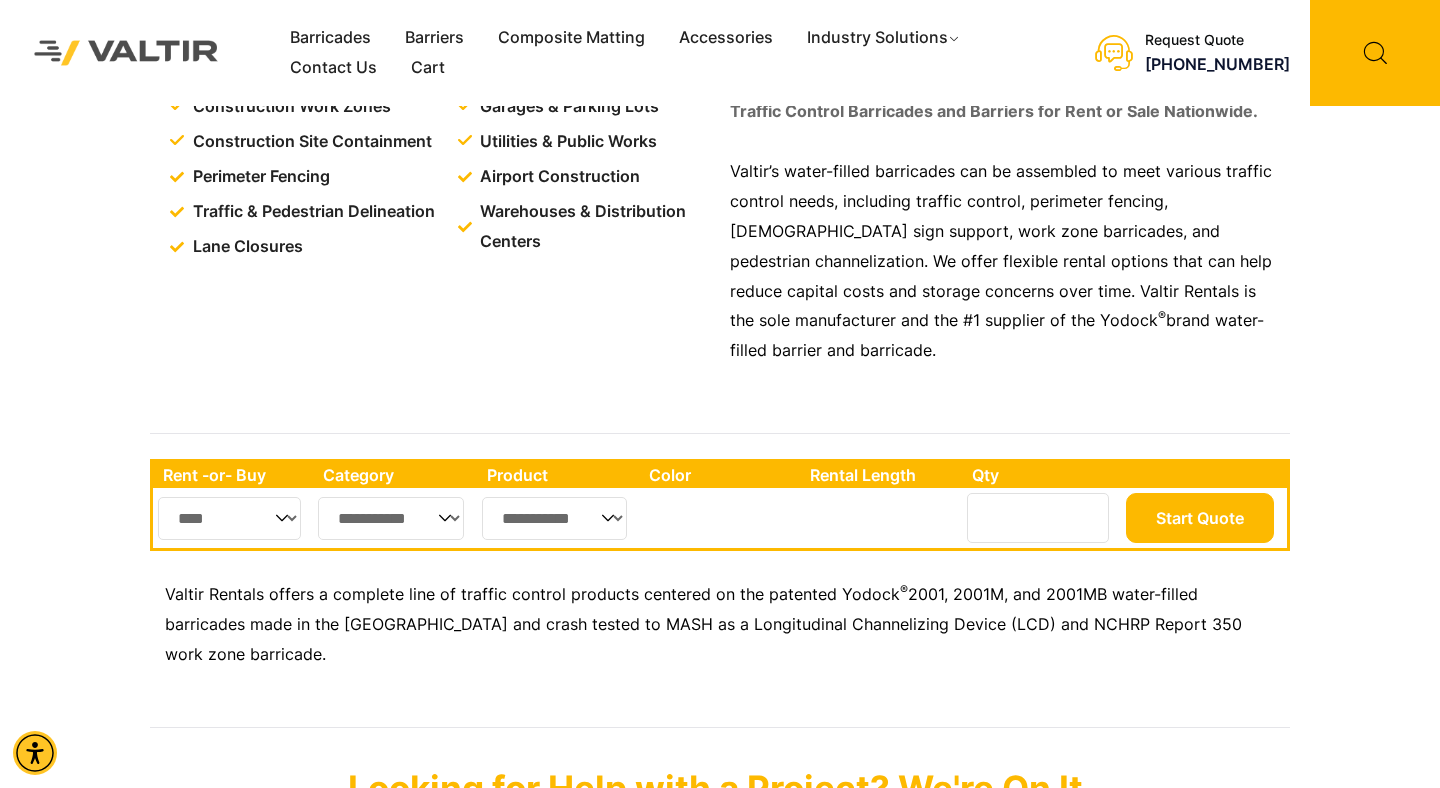 click on "**********" at bounding box center (554, 518) 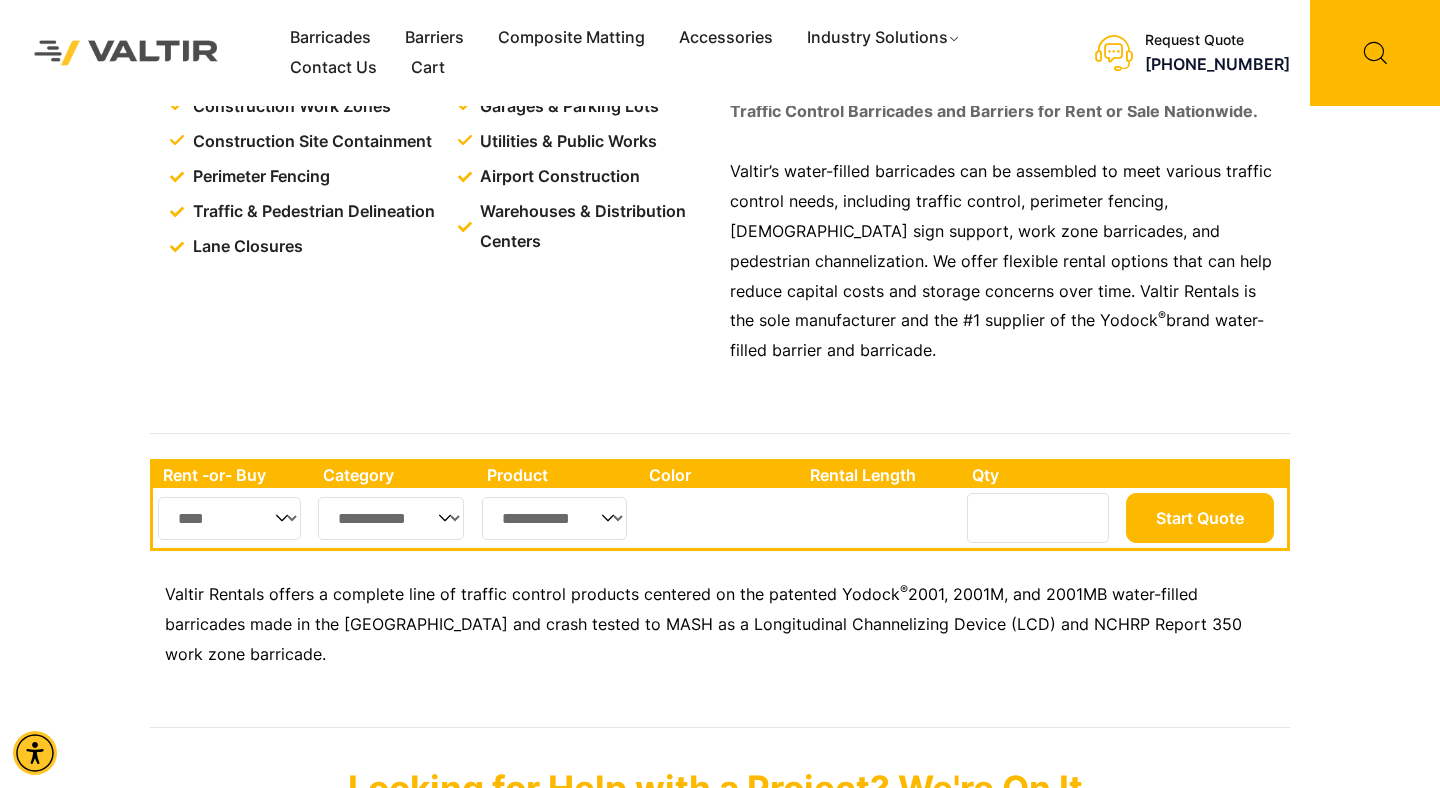 select on "****" 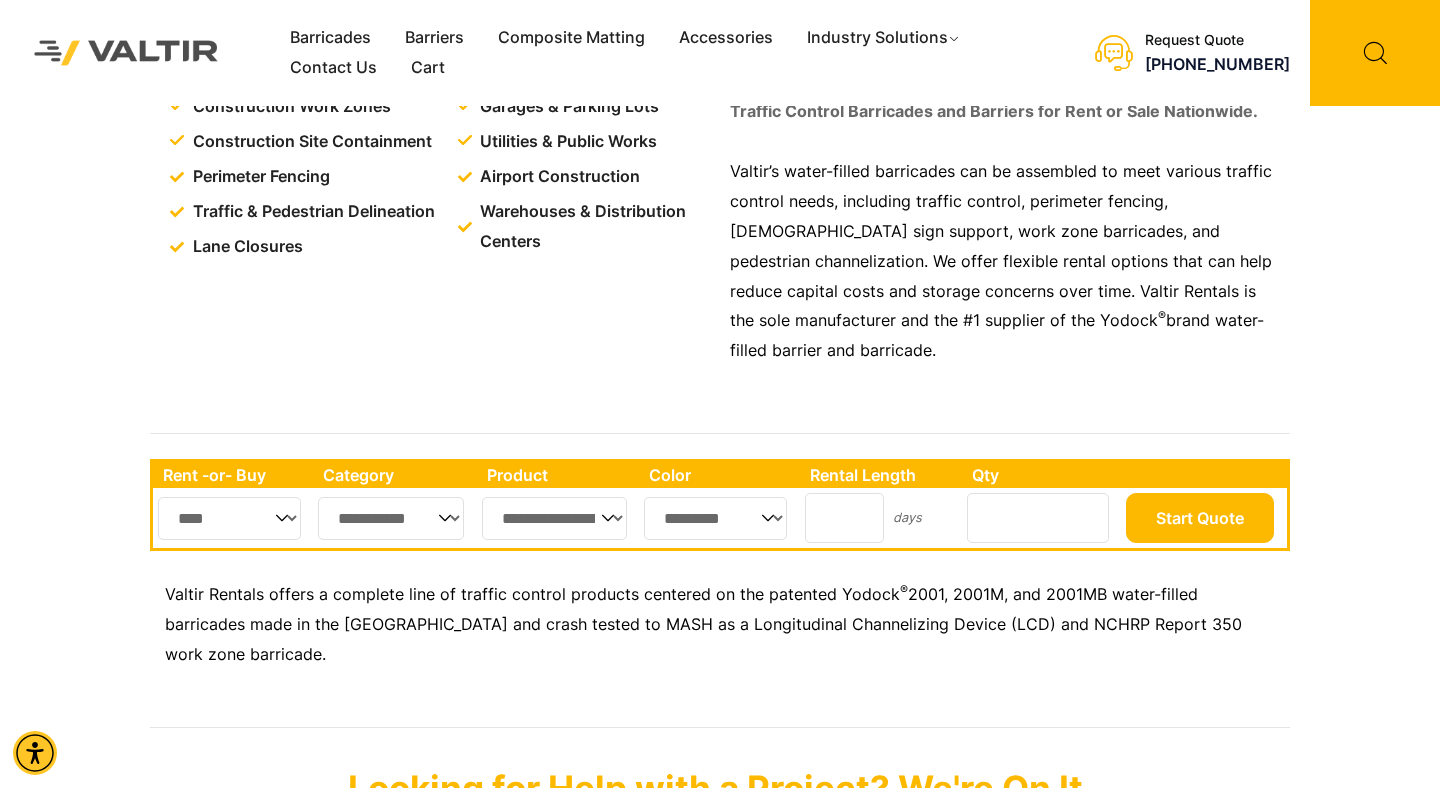 click on "*" at bounding box center [1038, 518] 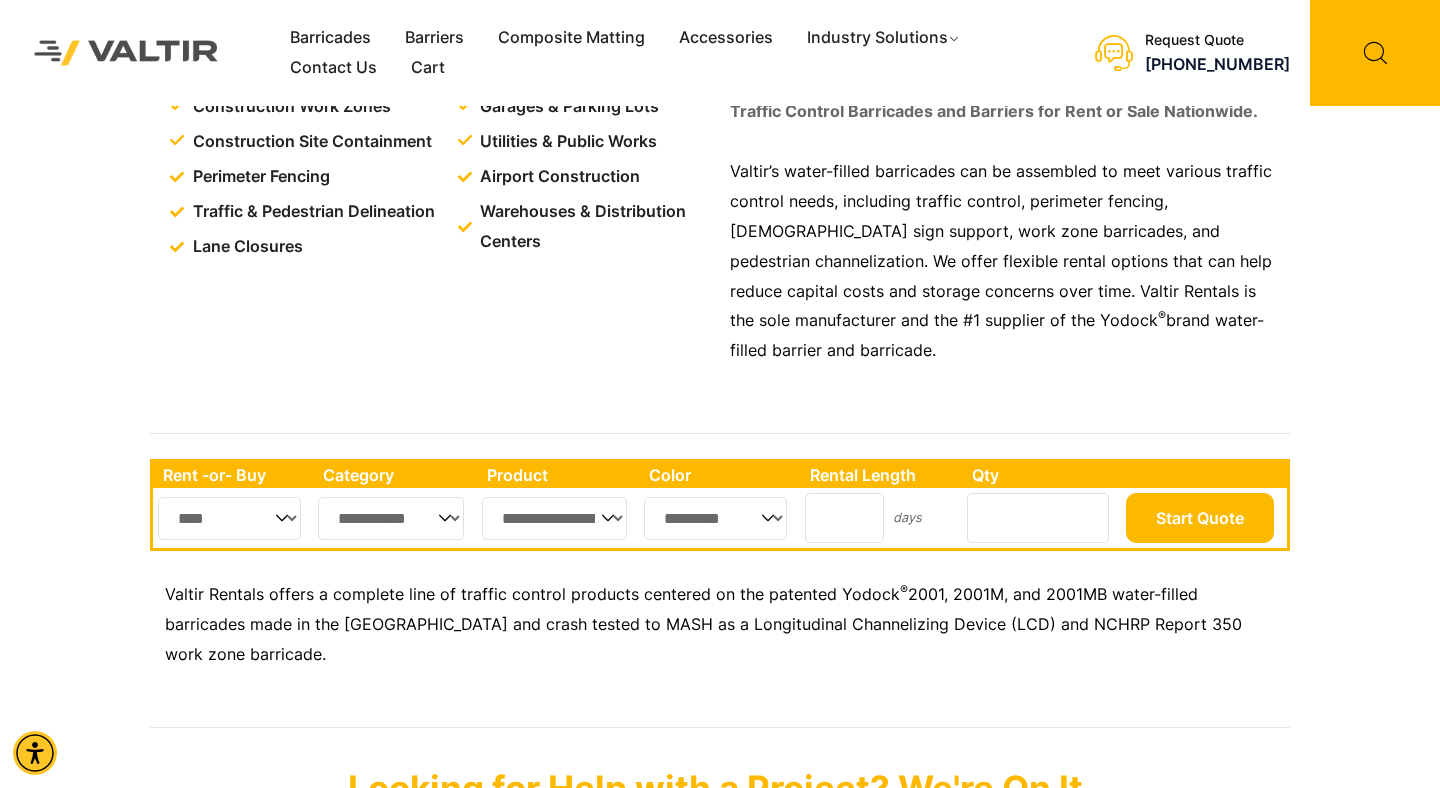 click on "********* ***** ******" at bounding box center (715, 518) 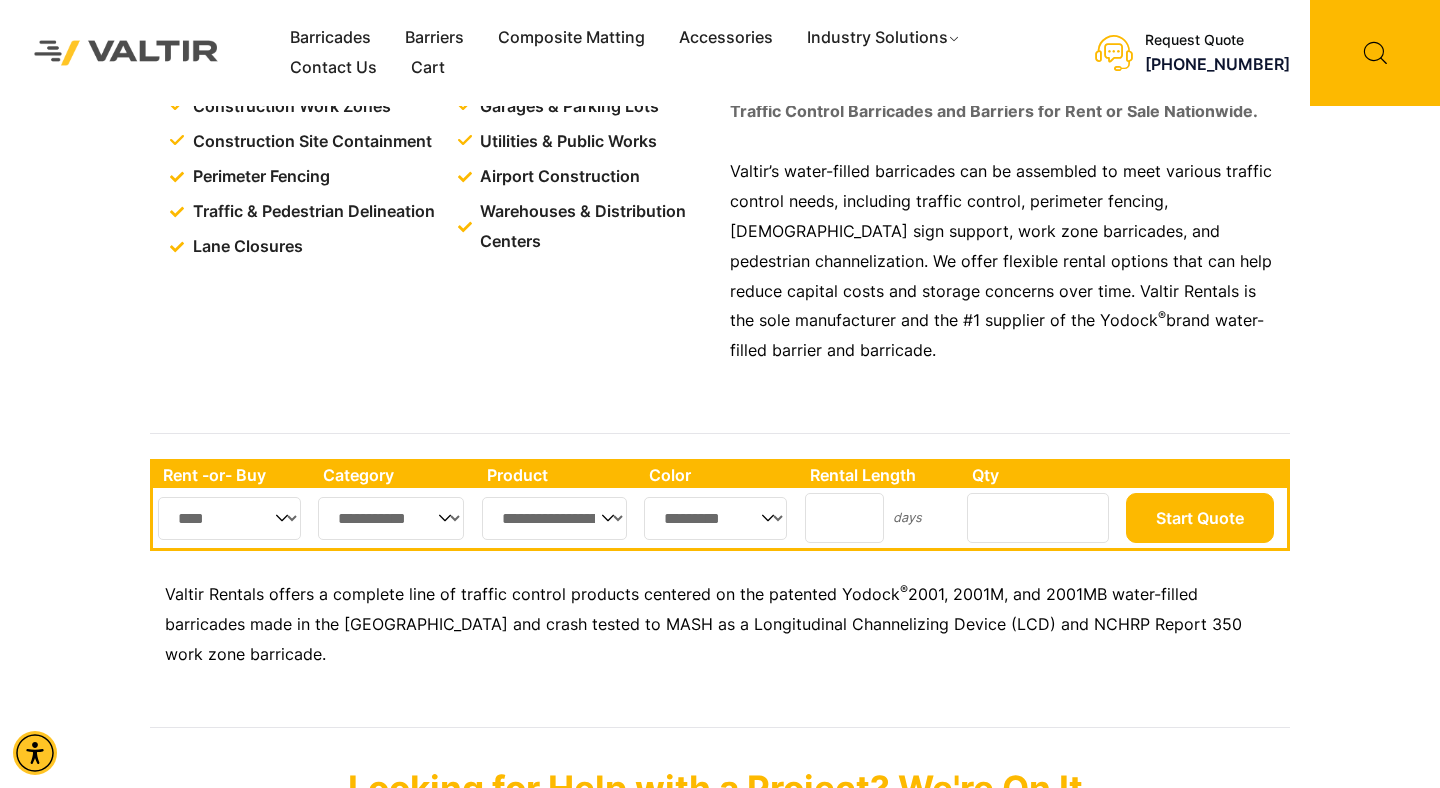 select on "****" 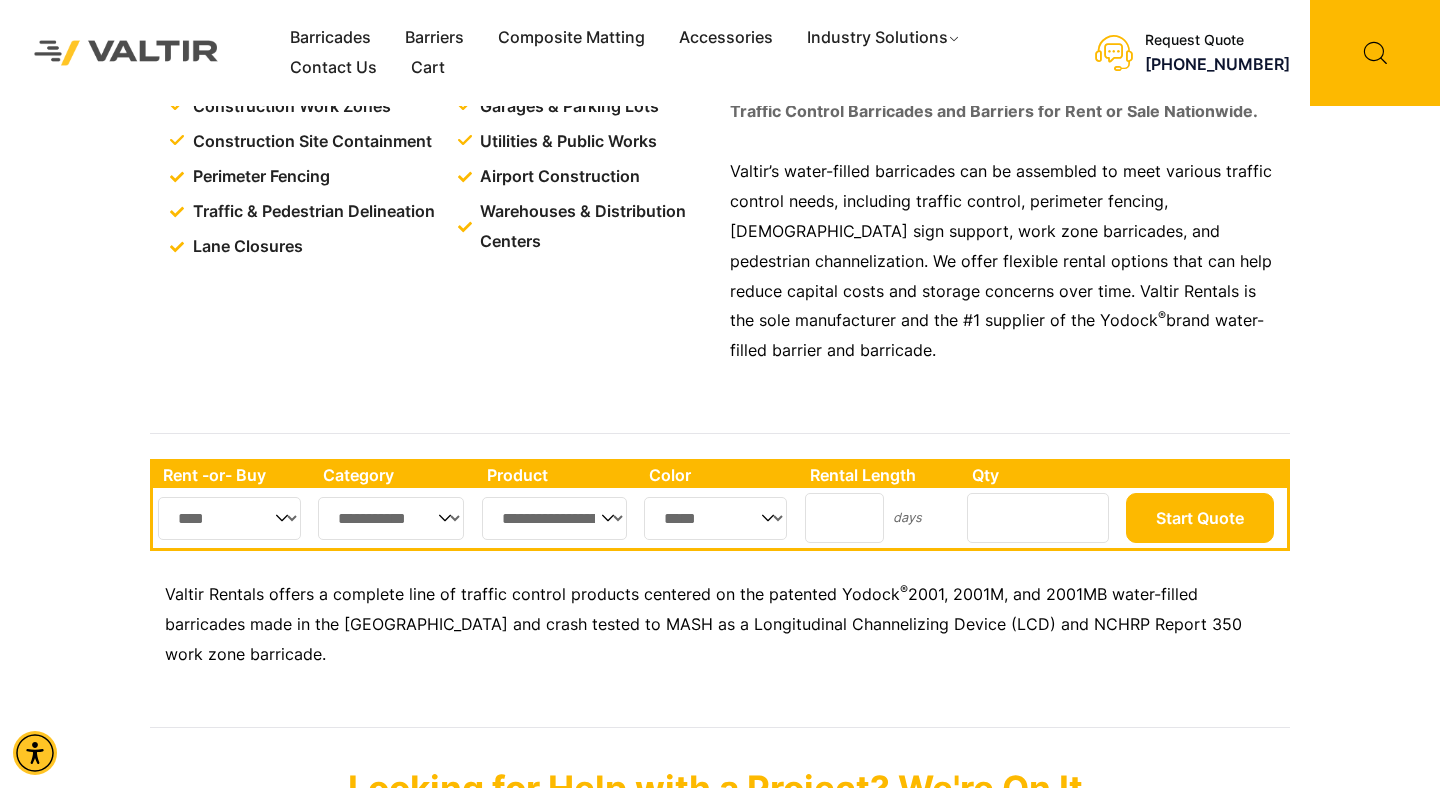 click on "*" at bounding box center [1038, 518] 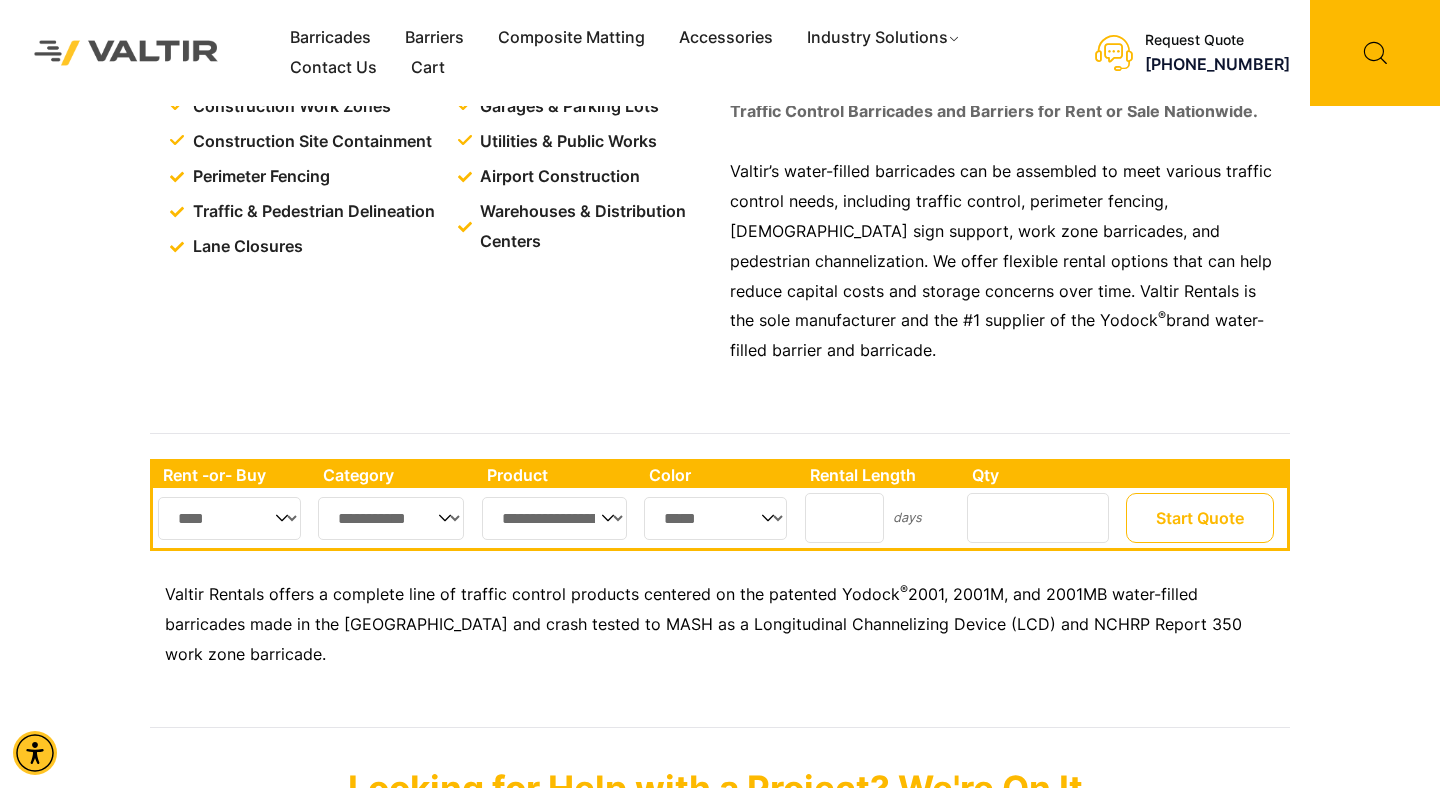 type on "**" 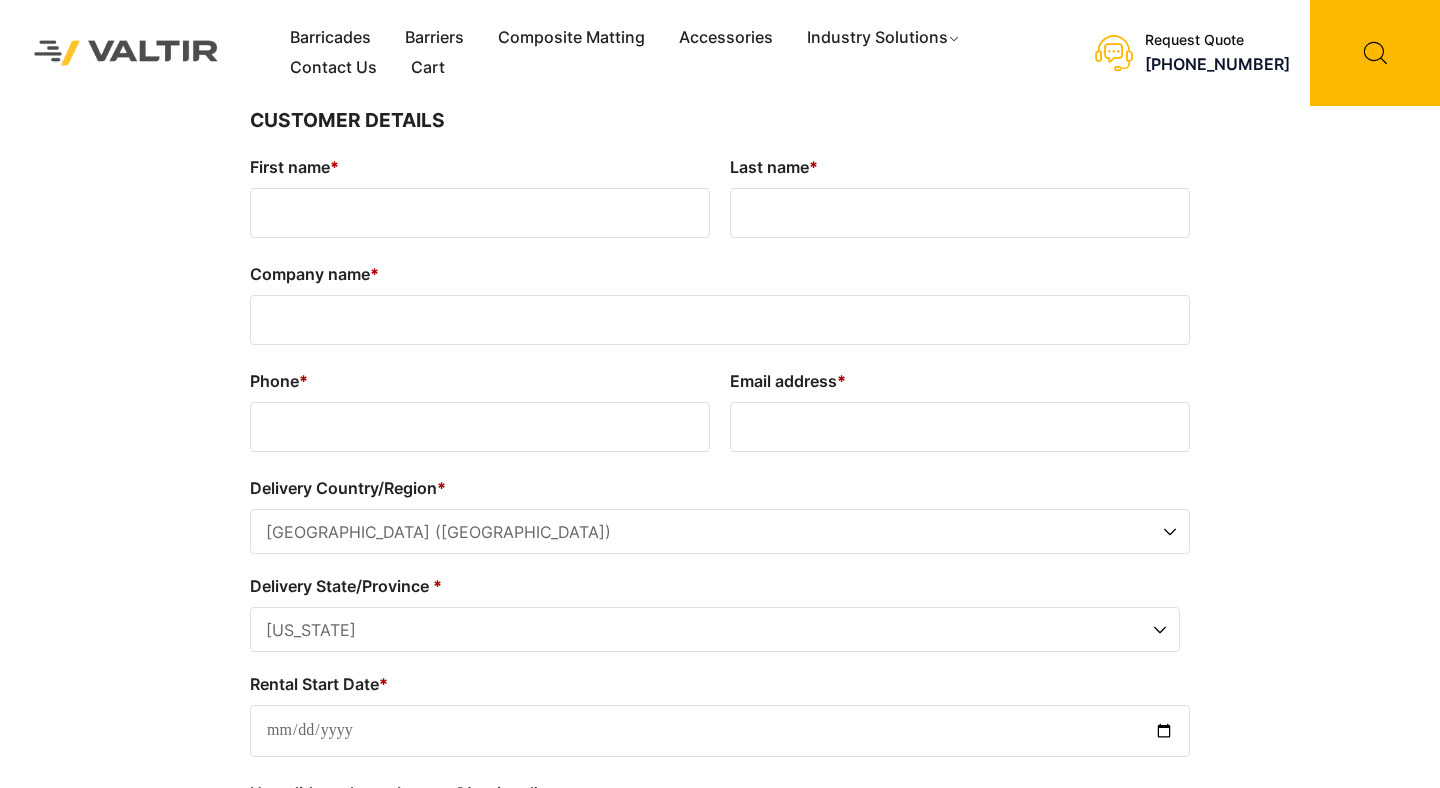 select on "**" 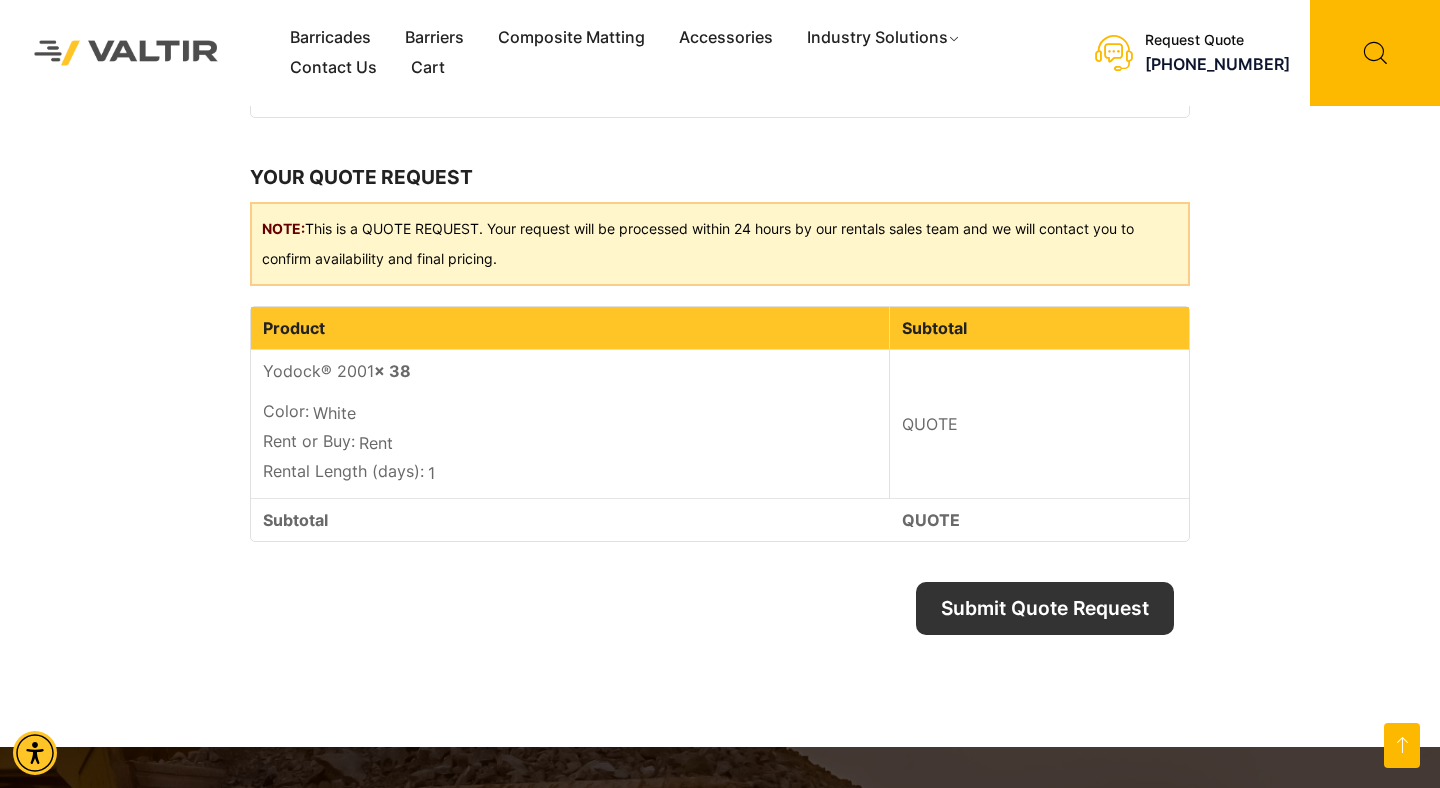 scroll, scrollTop: 0, scrollLeft: 0, axis: both 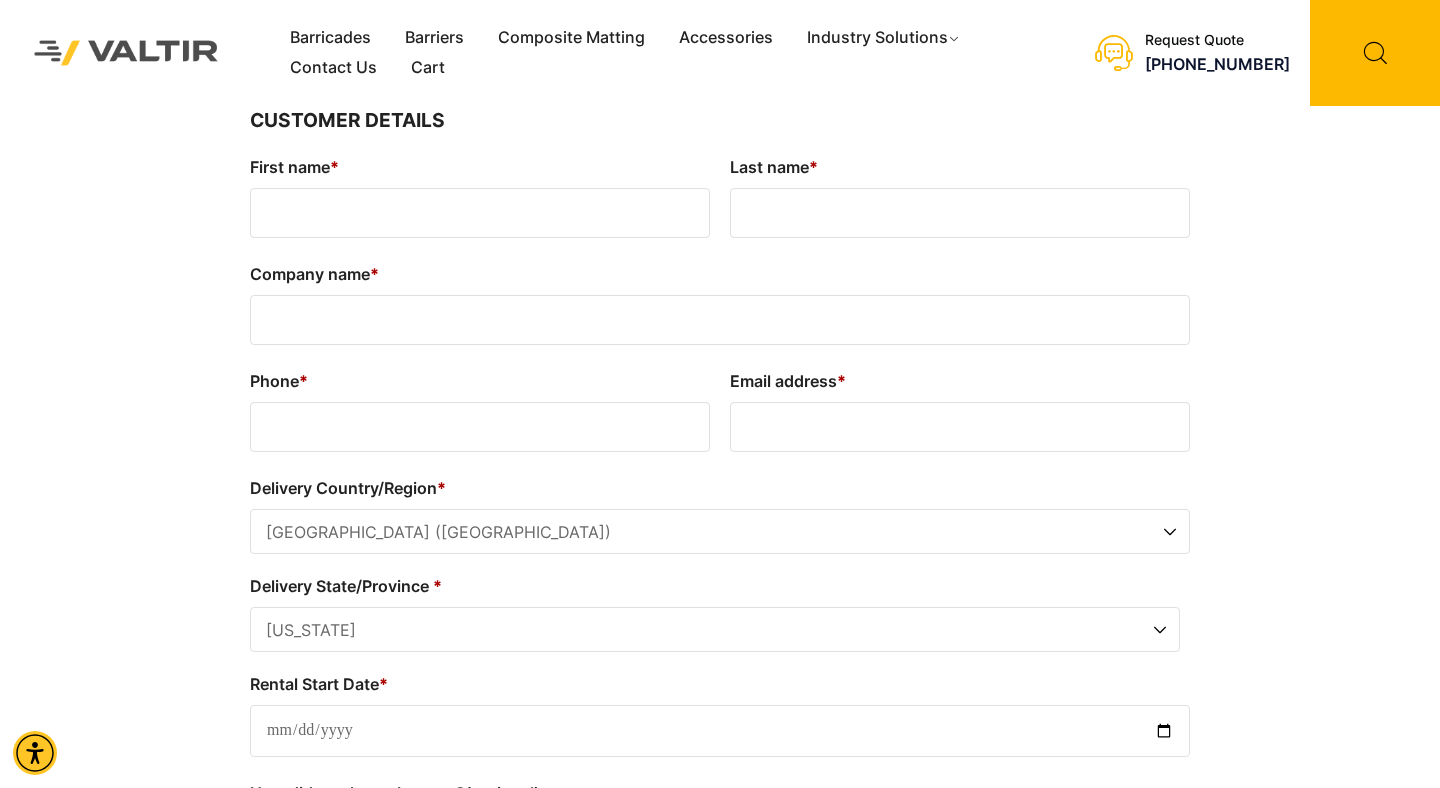 click on "First name  *" at bounding box center [480, 213] 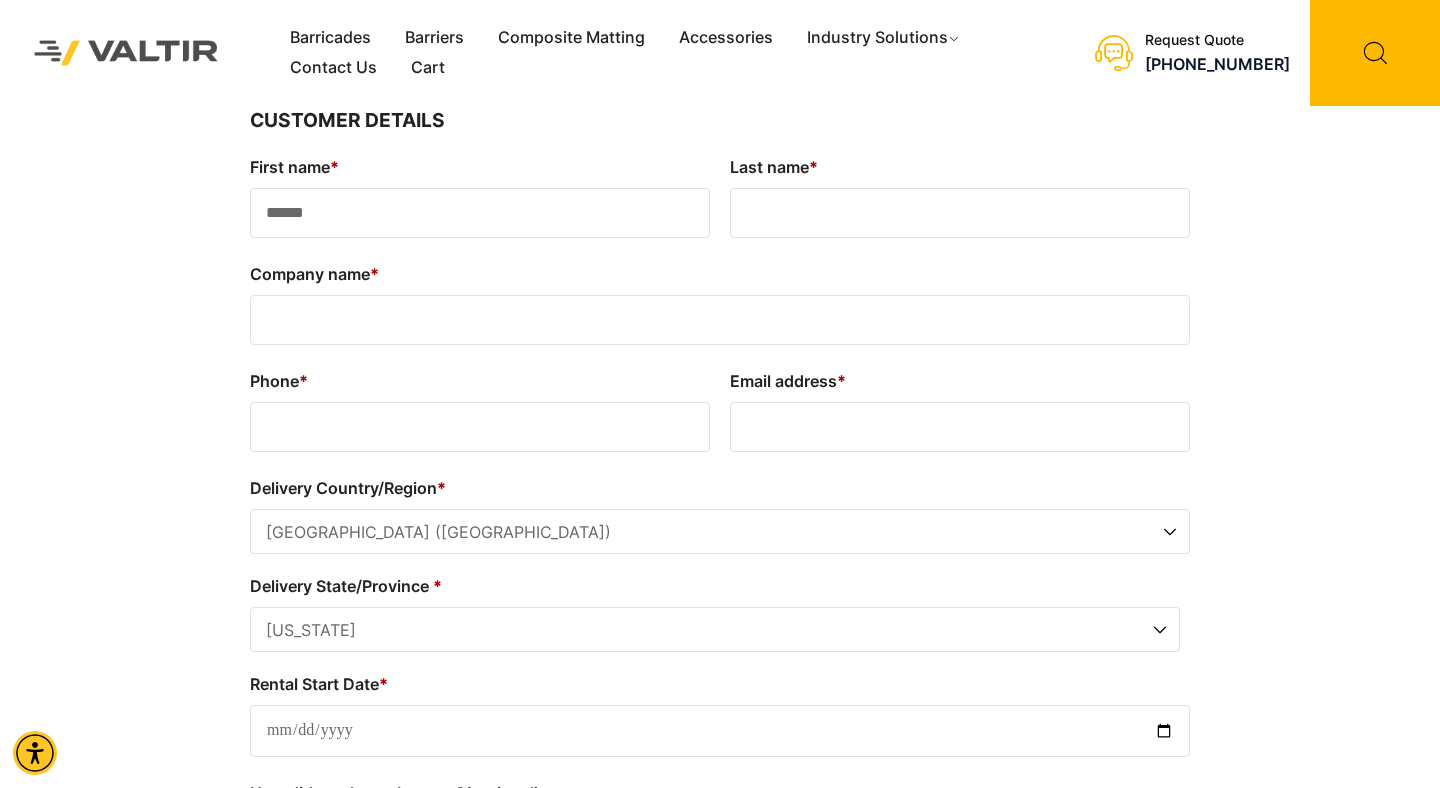 type on "******" 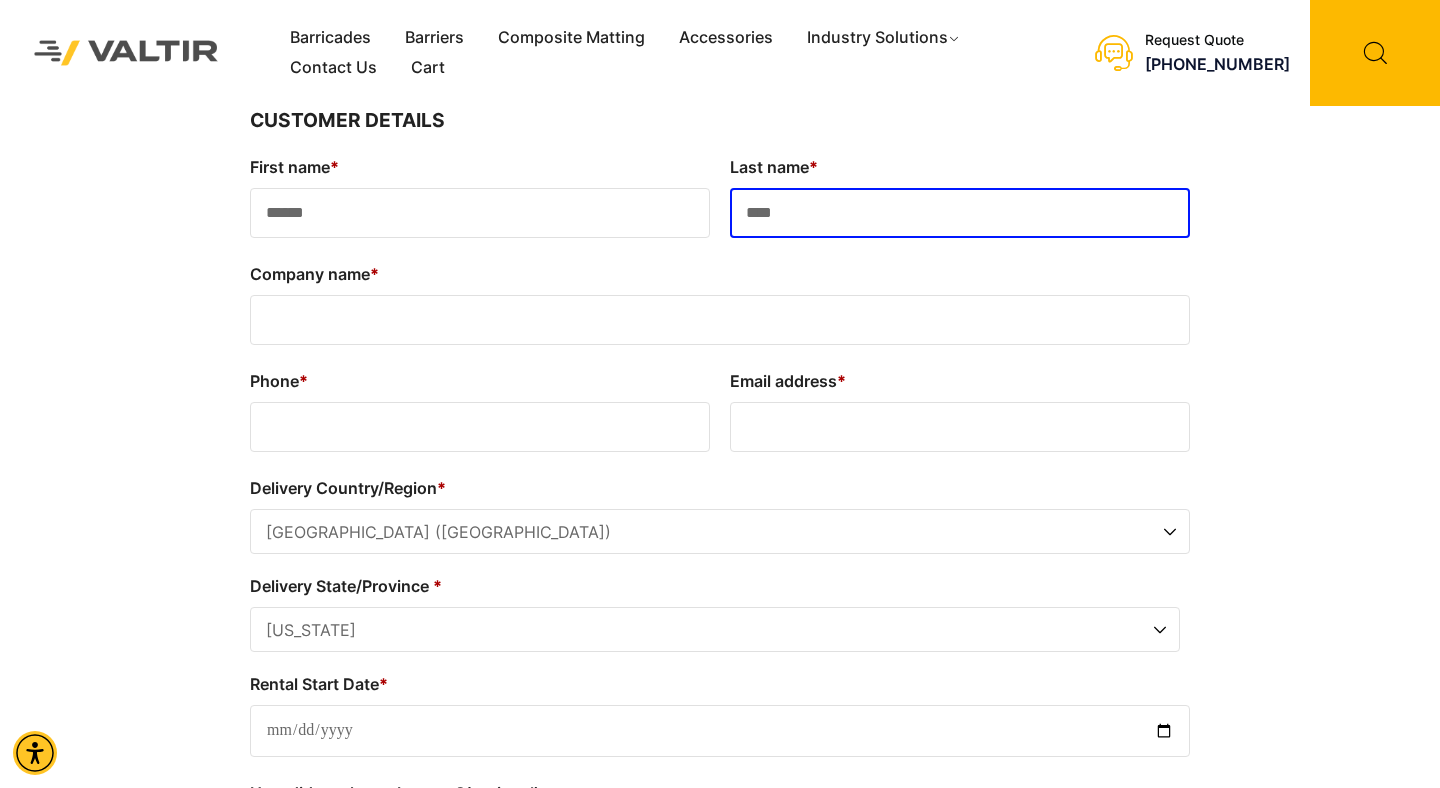 type on "****" 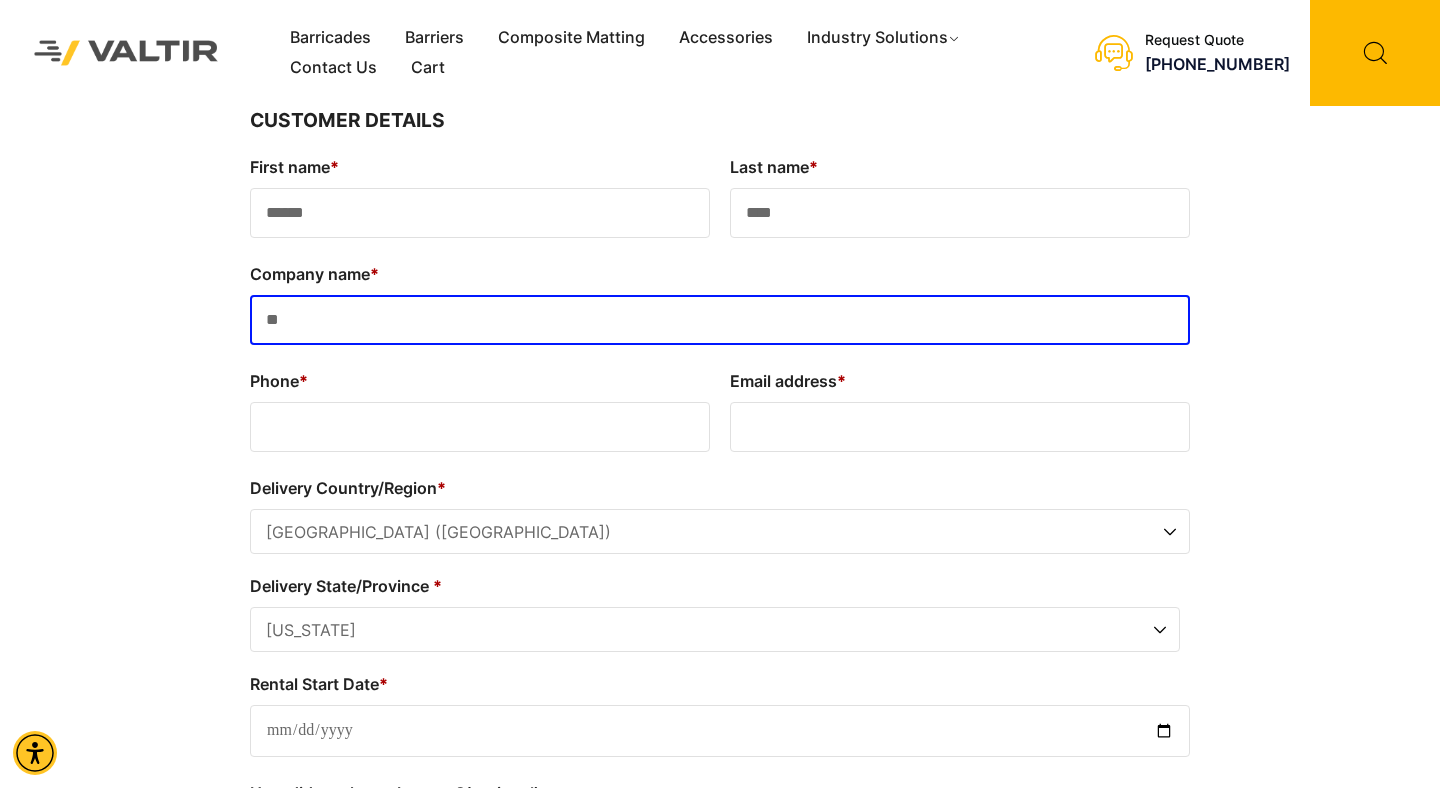 type on "*" 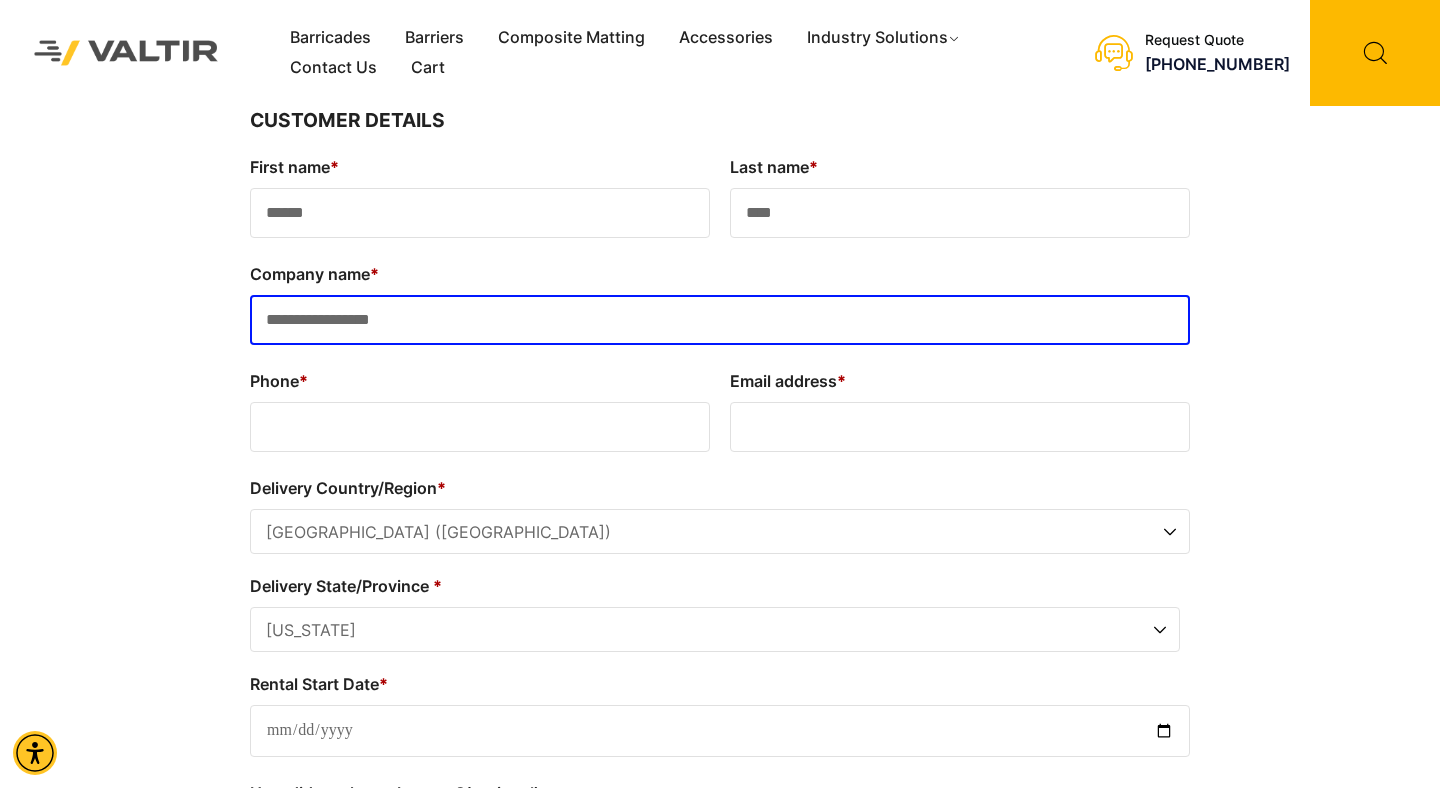 type on "**********" 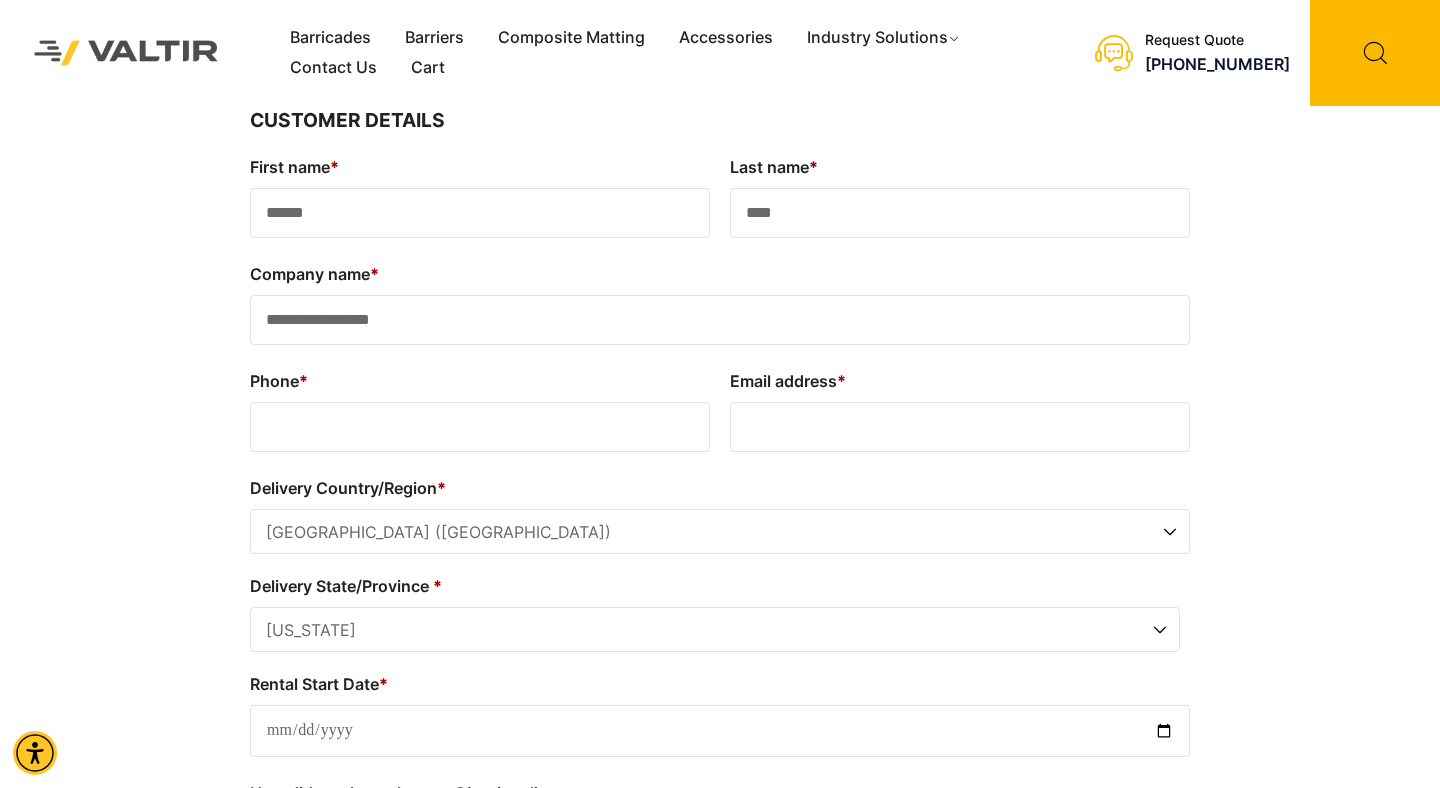 click on "Phone  *" at bounding box center [480, 427] 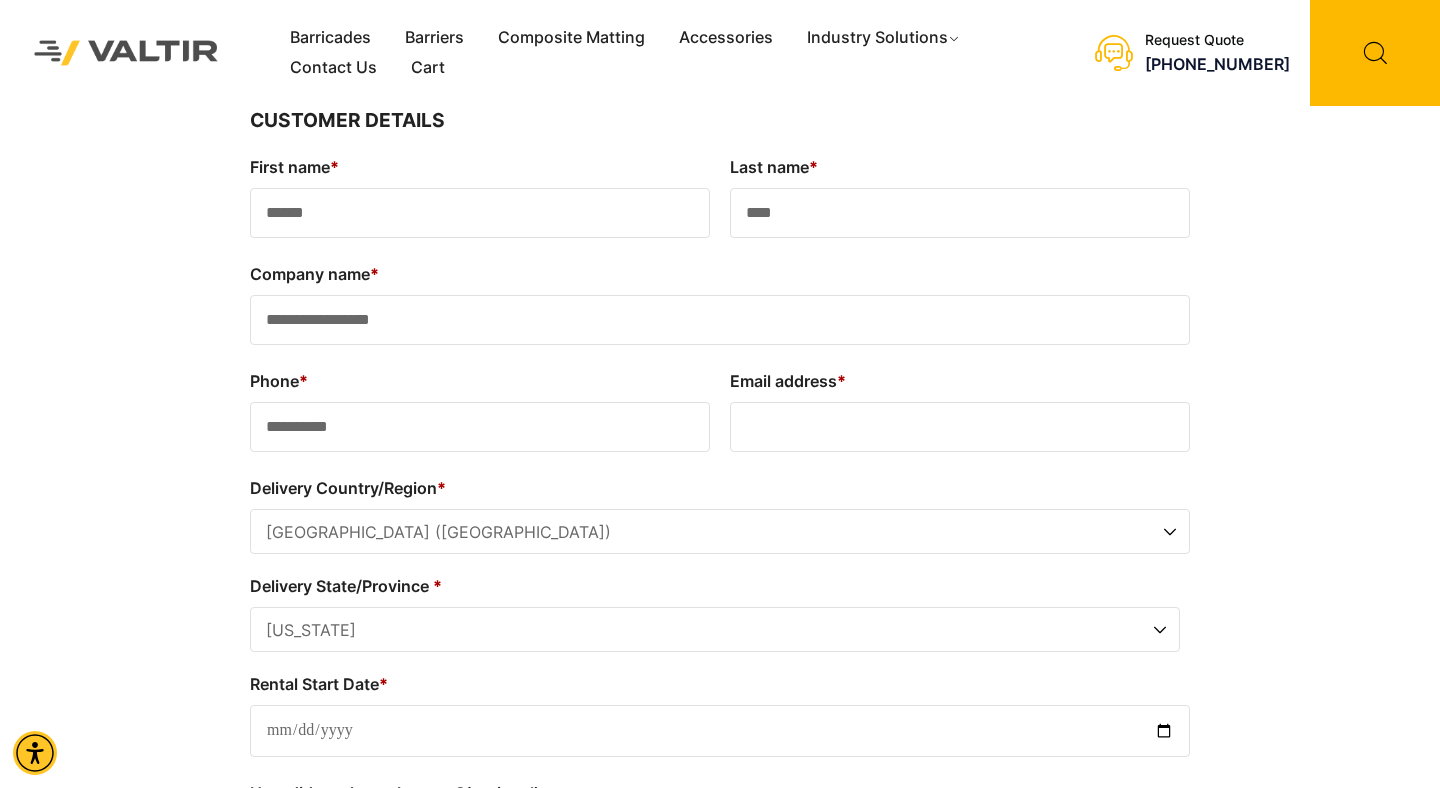 click on "**********" at bounding box center [480, 427] 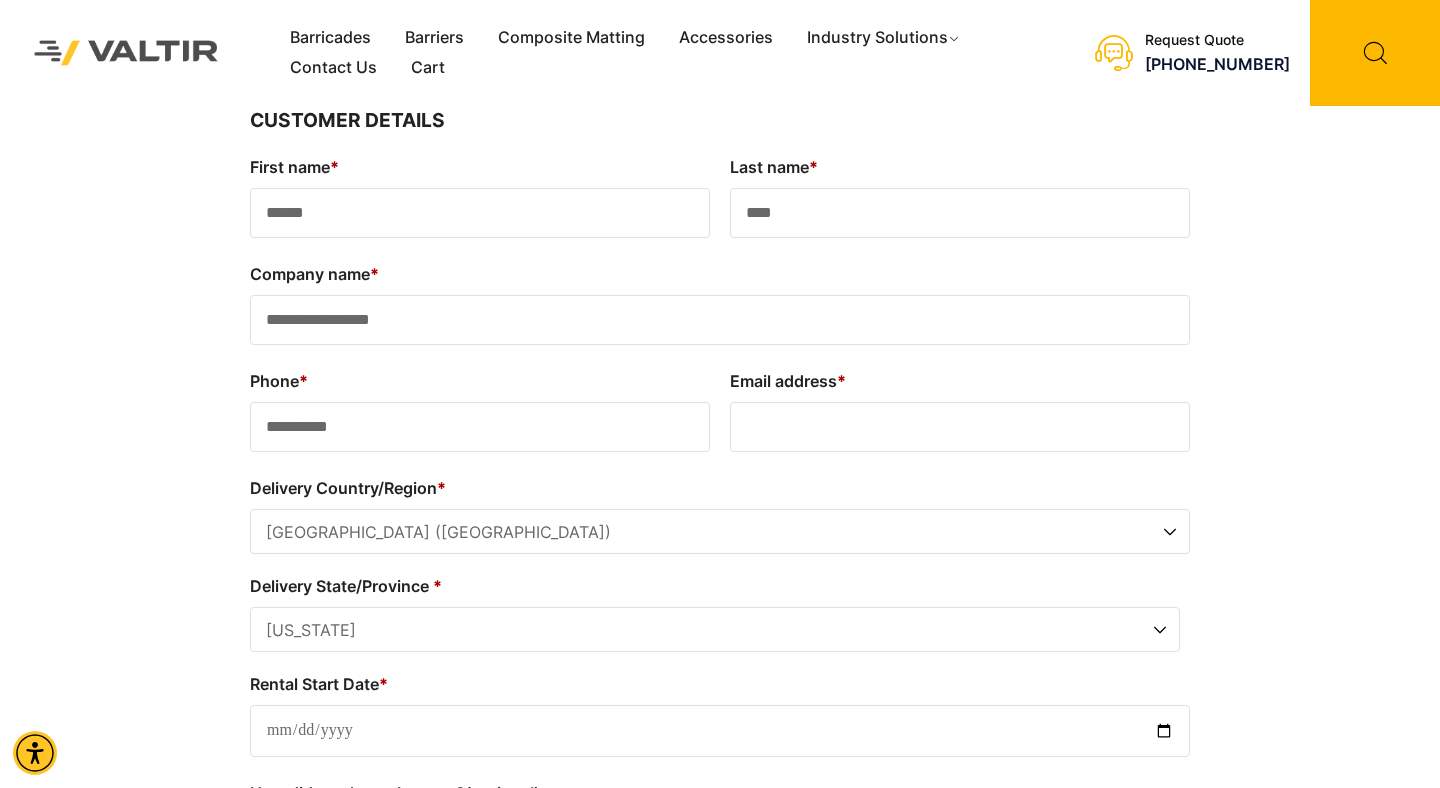 type on "**********" 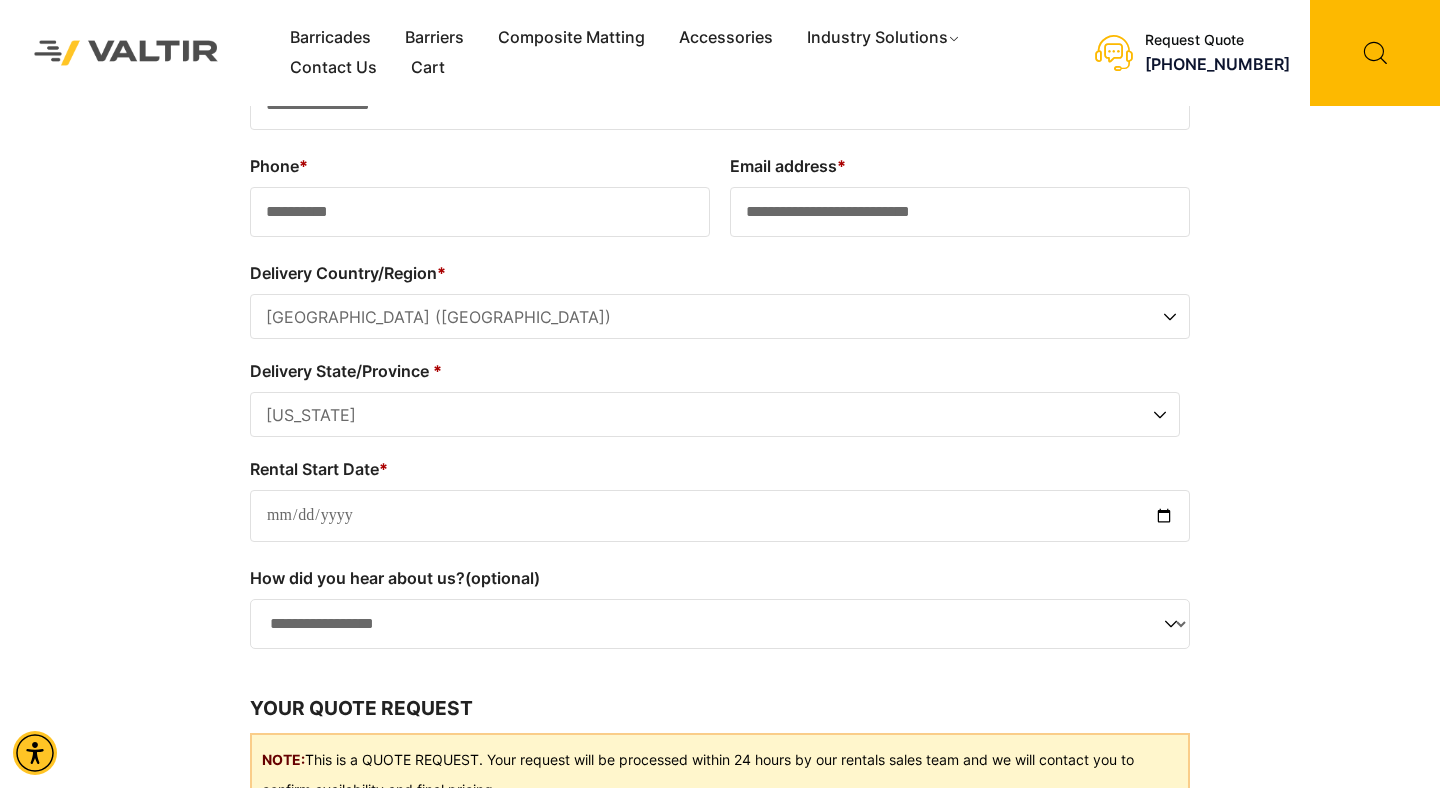 scroll, scrollTop: 238, scrollLeft: 0, axis: vertical 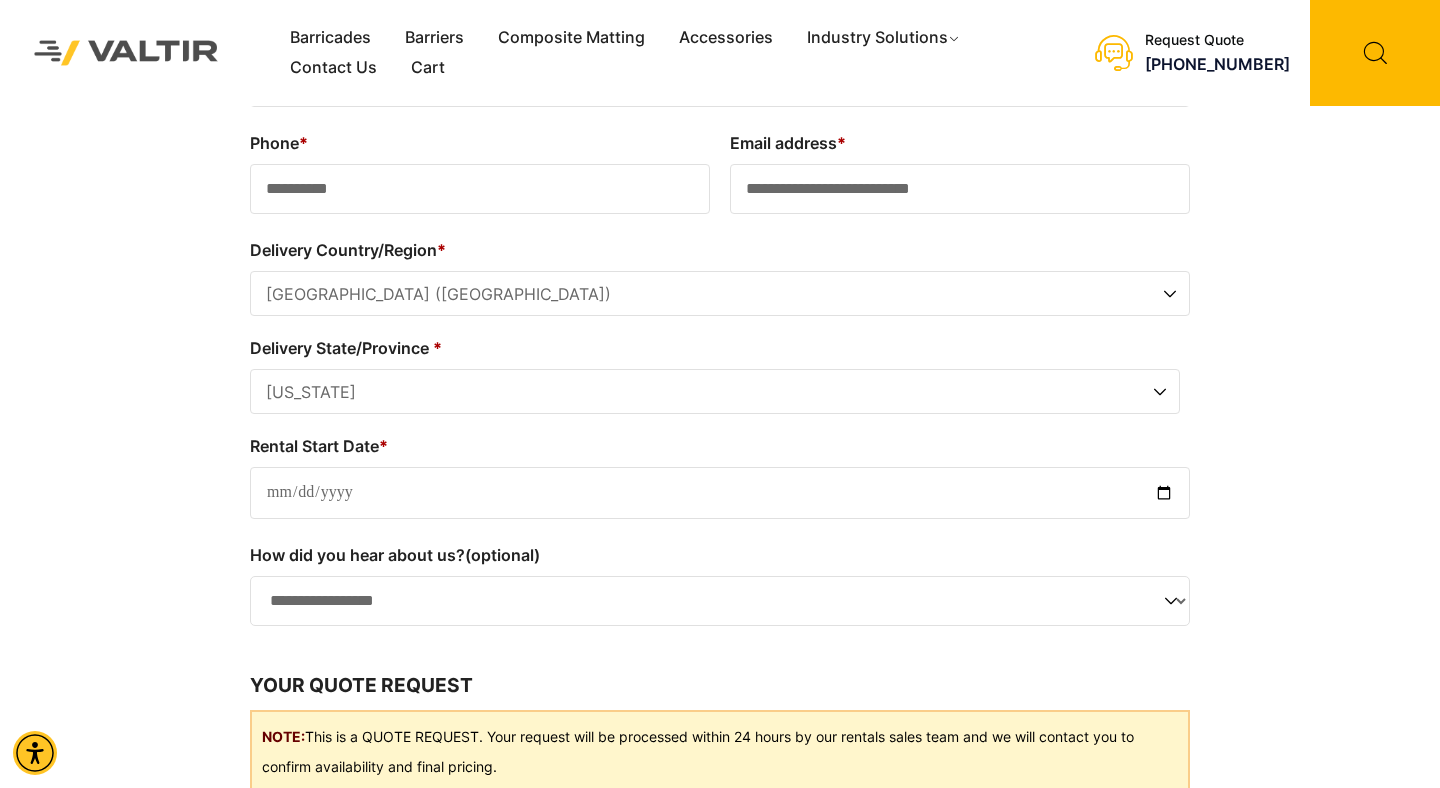 type on "**********" 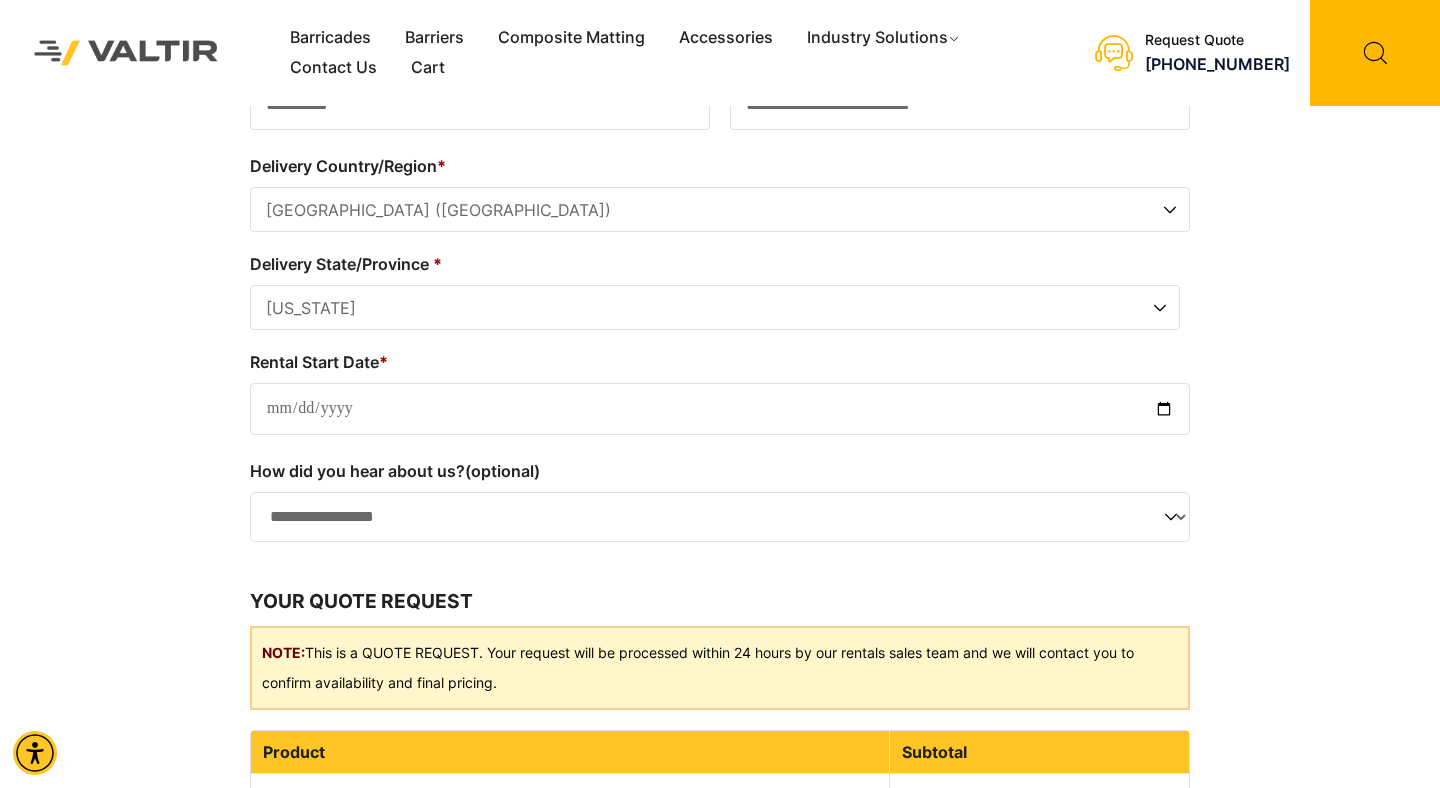 scroll, scrollTop: 324, scrollLeft: 0, axis: vertical 